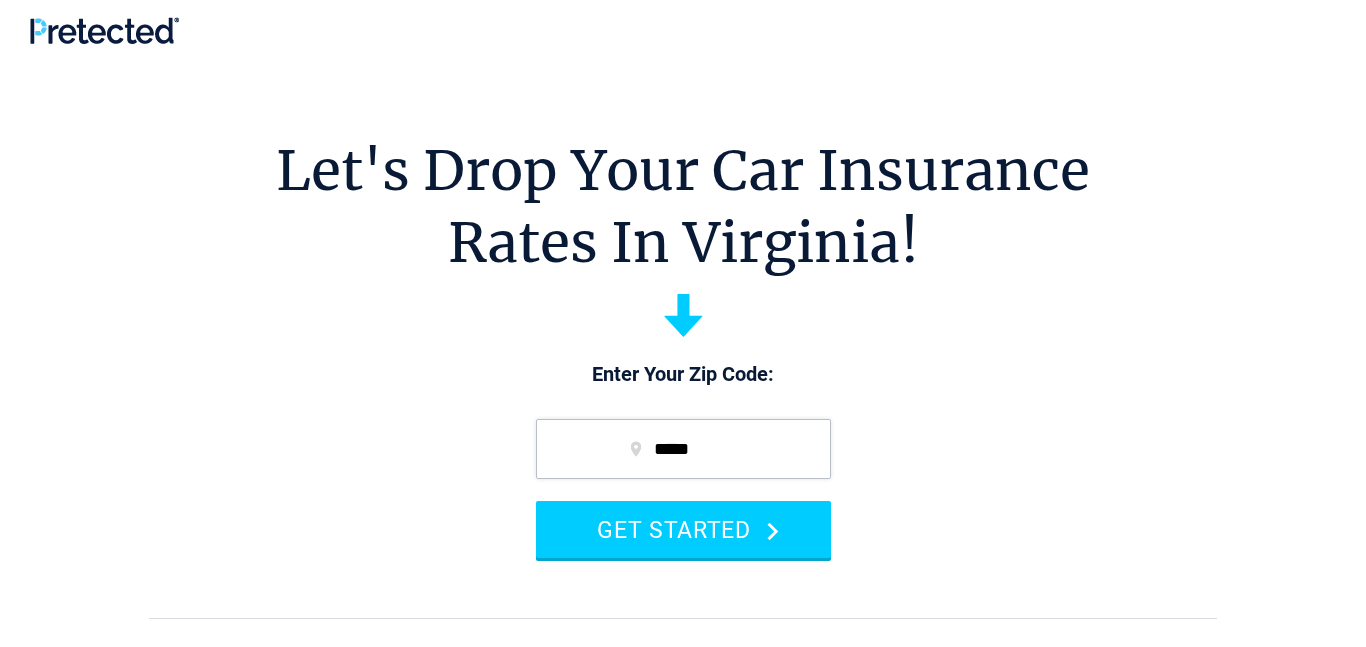 scroll, scrollTop: 0, scrollLeft: 0, axis: both 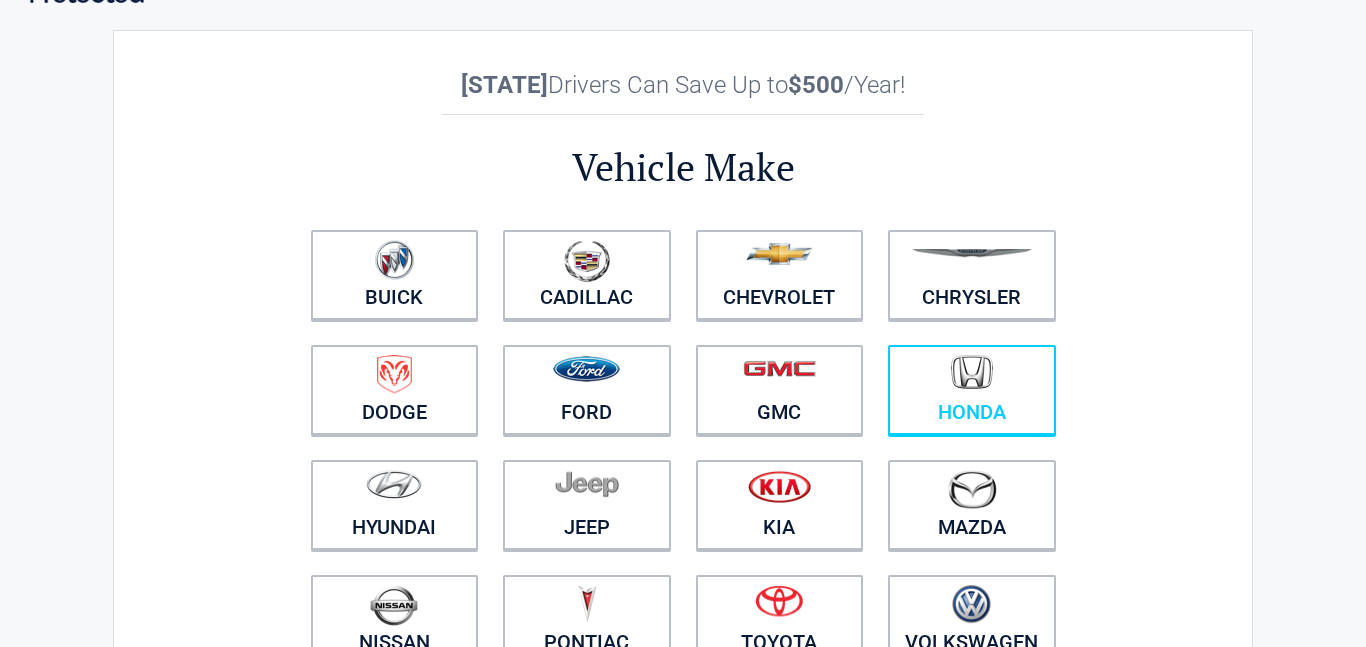 click at bounding box center [972, 372] 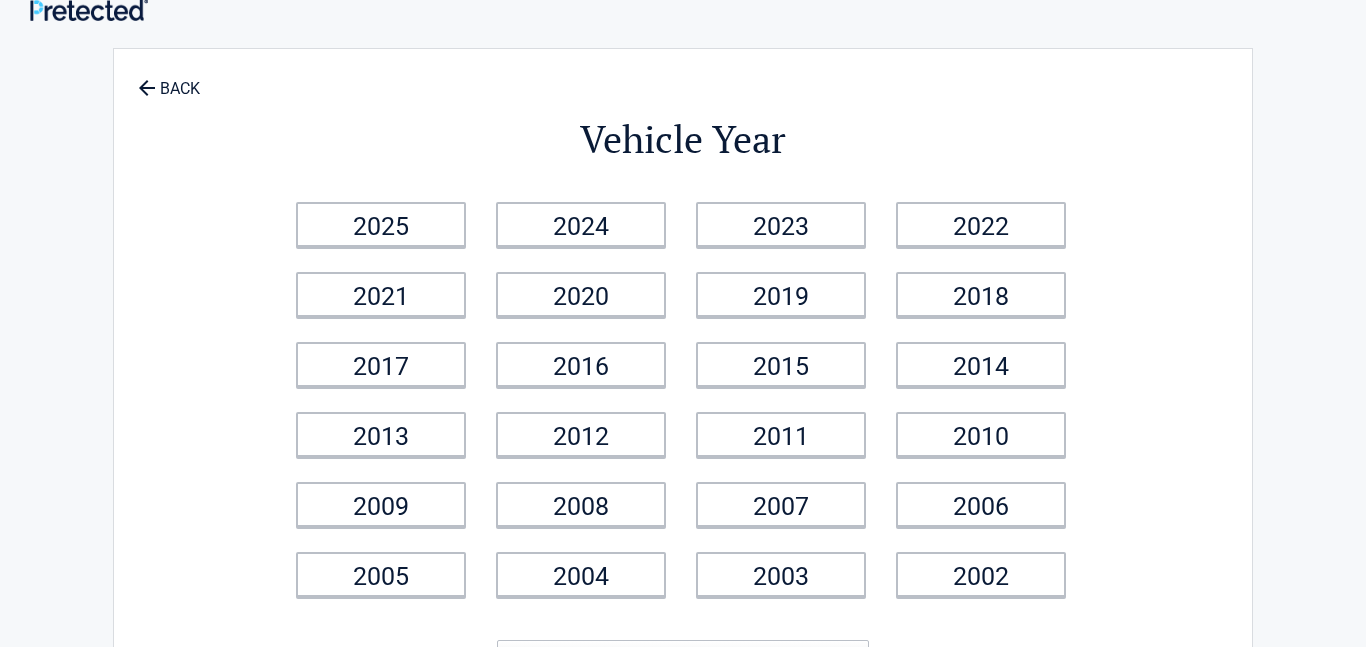 scroll, scrollTop: 0, scrollLeft: 0, axis: both 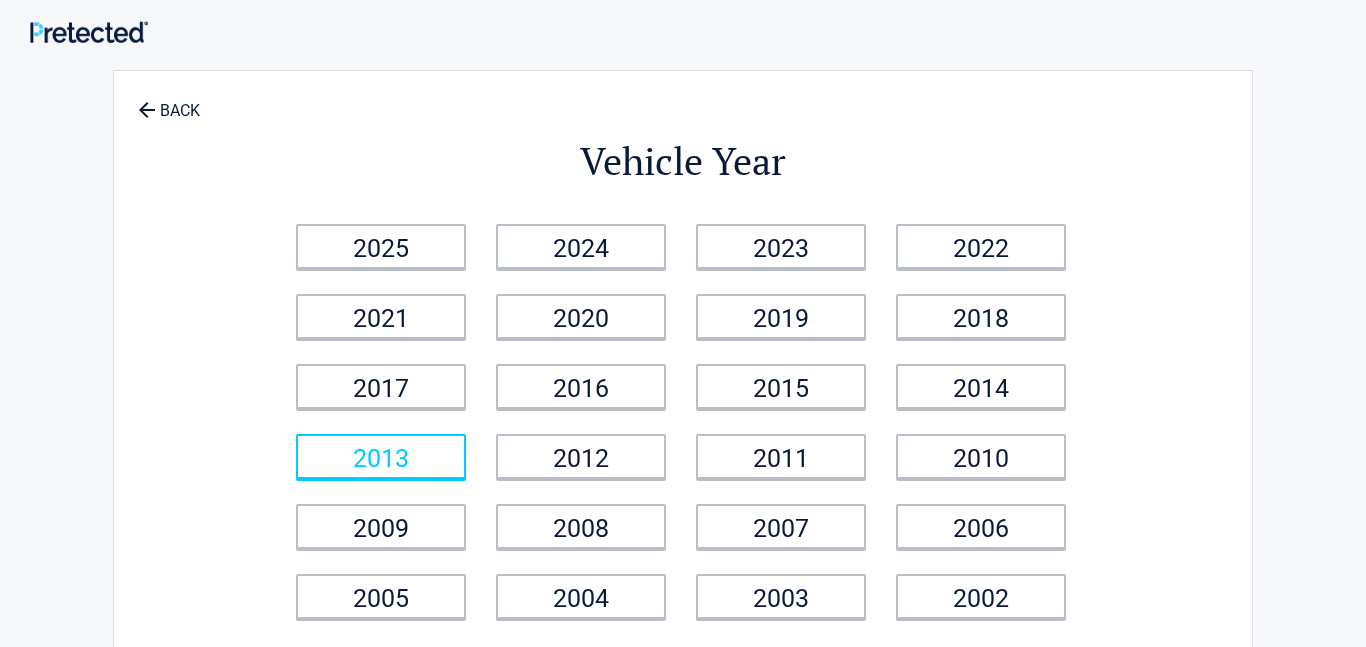 click on "2013" at bounding box center (381, 456) 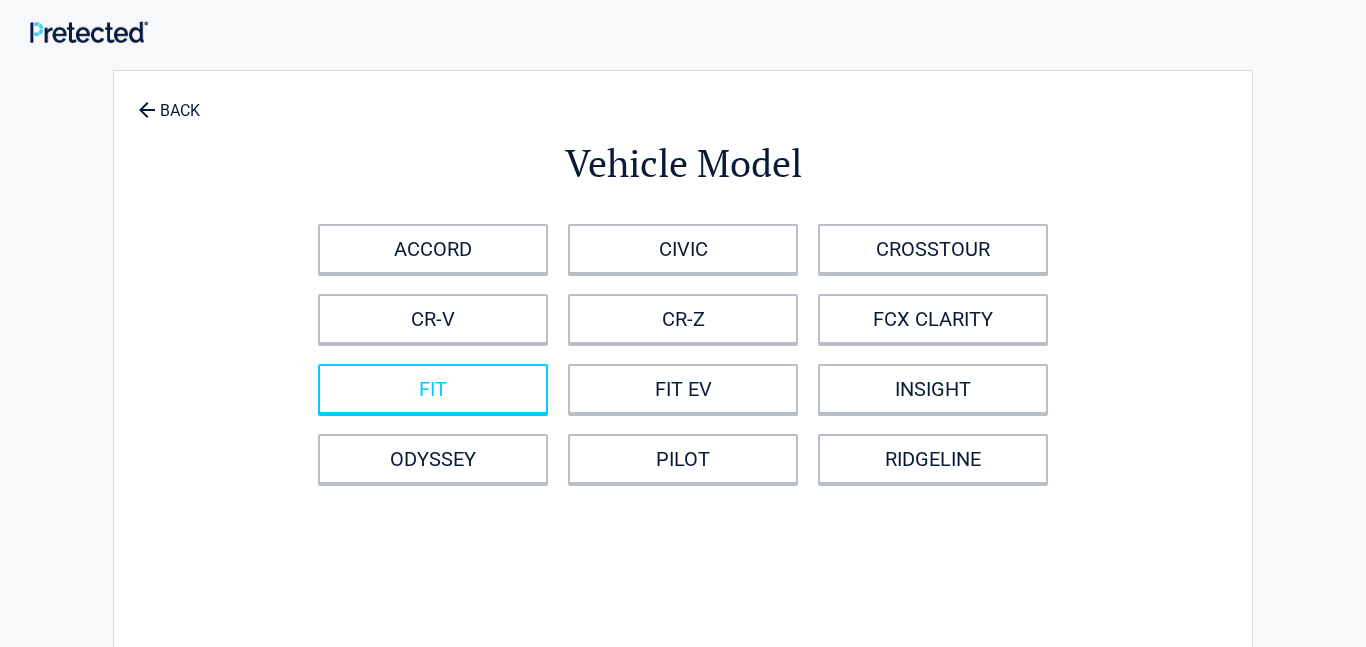 click on "FIT" at bounding box center [433, 389] 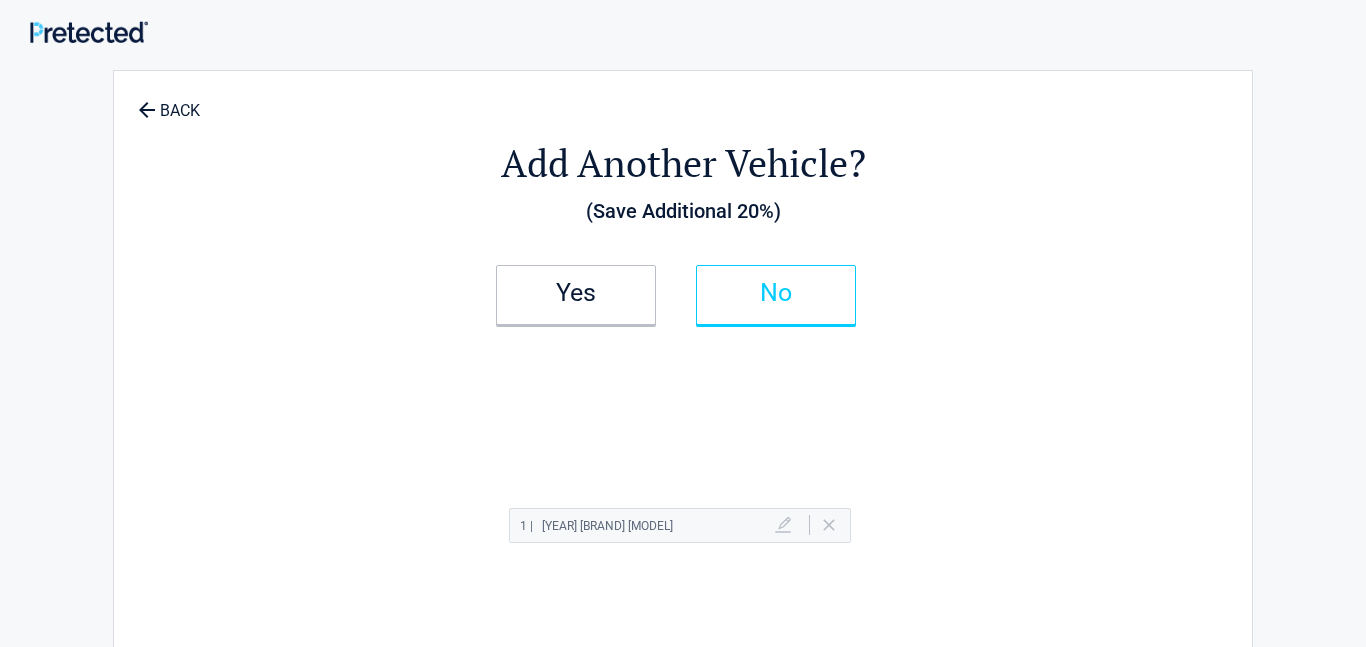 click on "No" at bounding box center (776, 295) 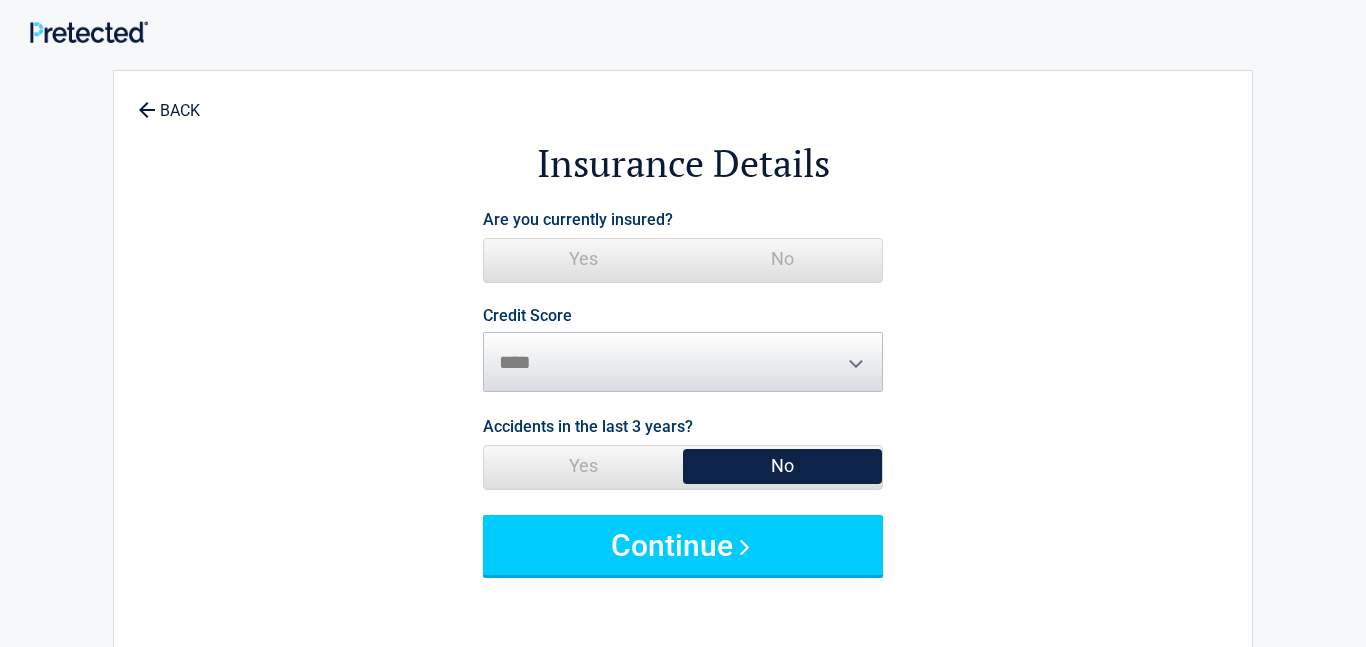 click on "No" at bounding box center [782, 259] 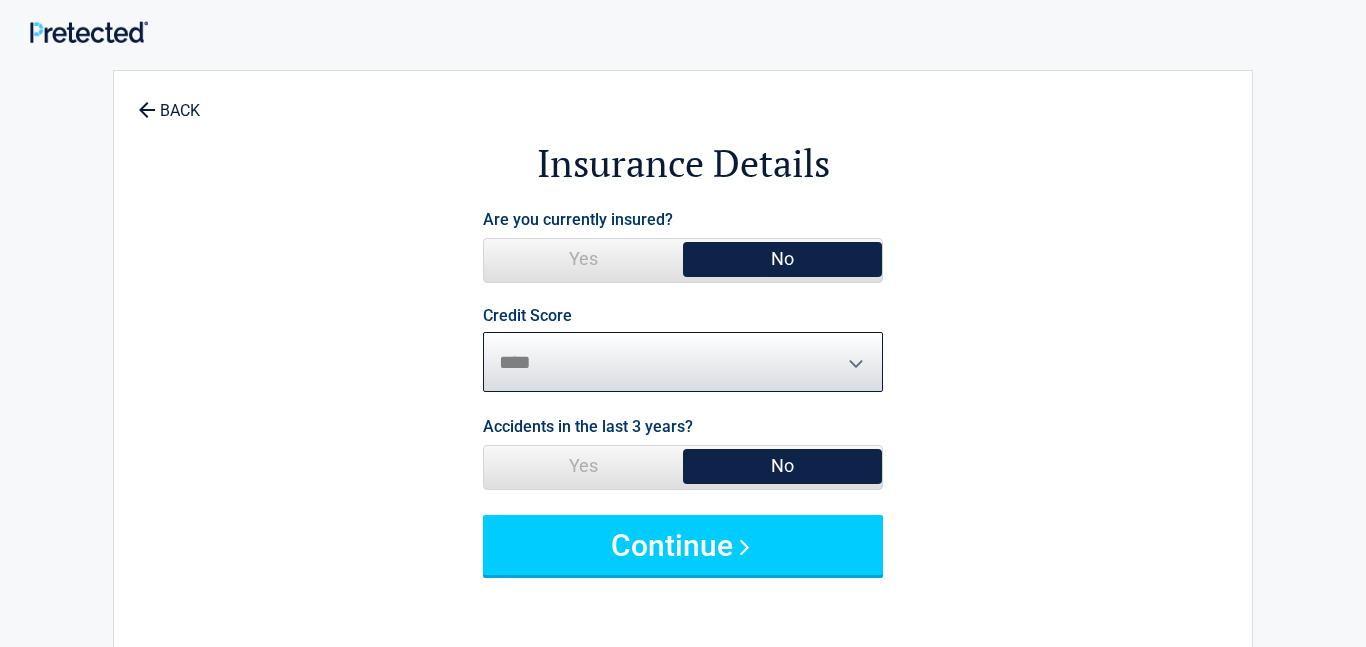 click on "*********
****
*******
****" at bounding box center [683, 362] 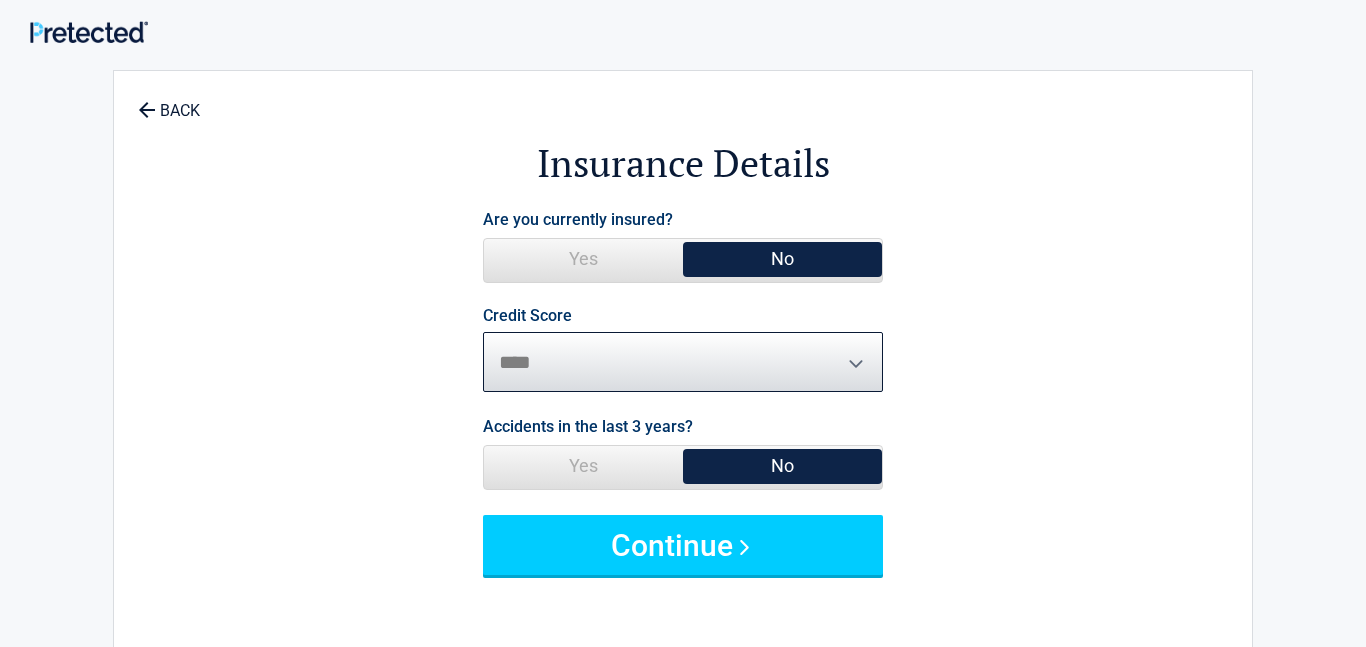 select on "****" 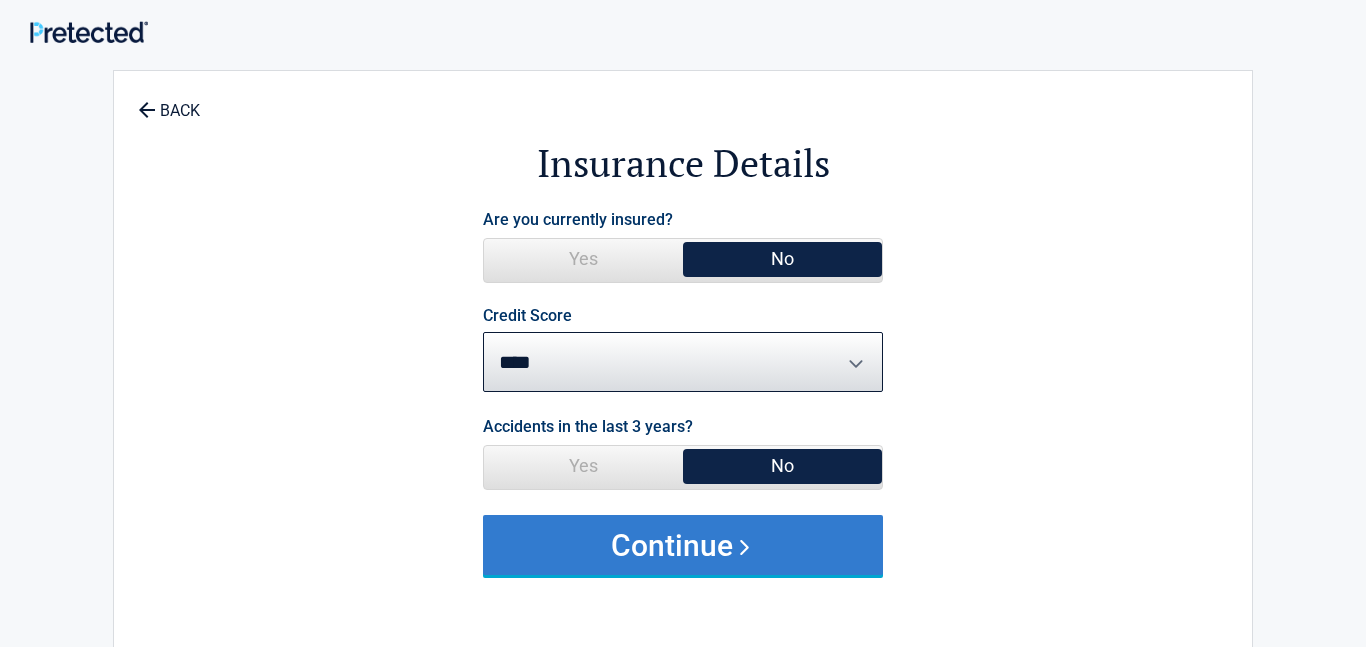 click on "Continue" at bounding box center (683, 545) 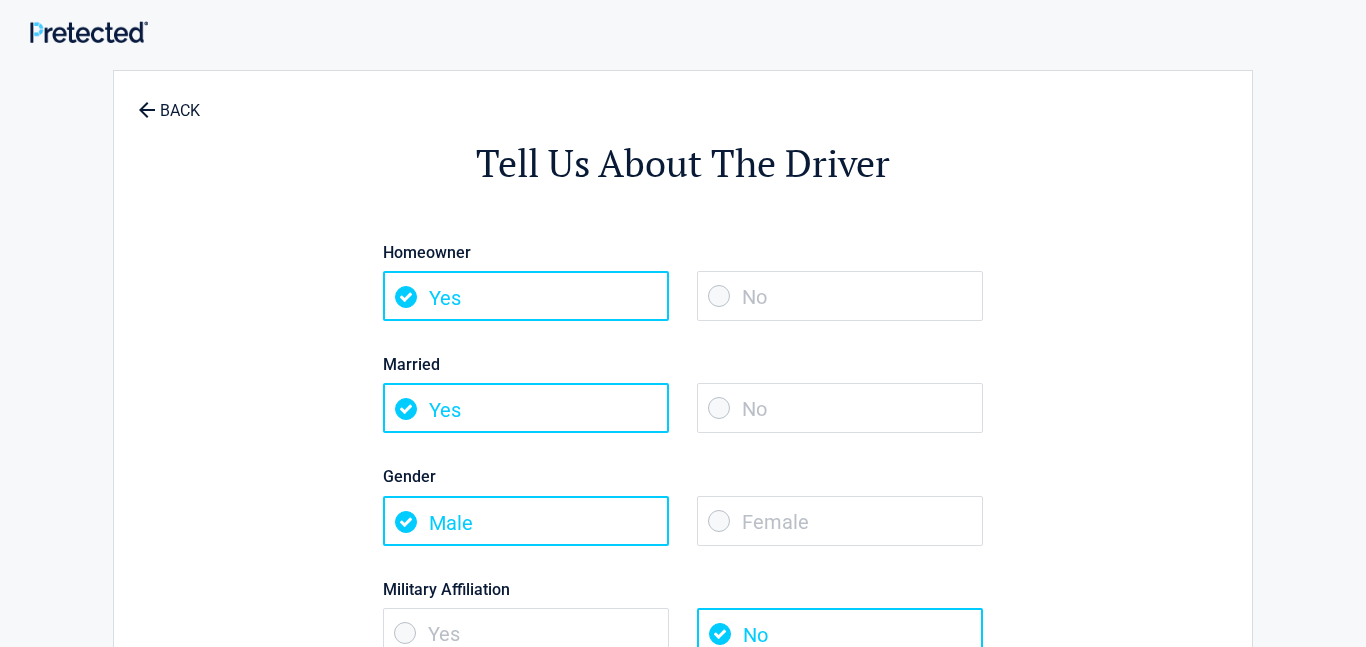 click on "No" at bounding box center [840, 296] 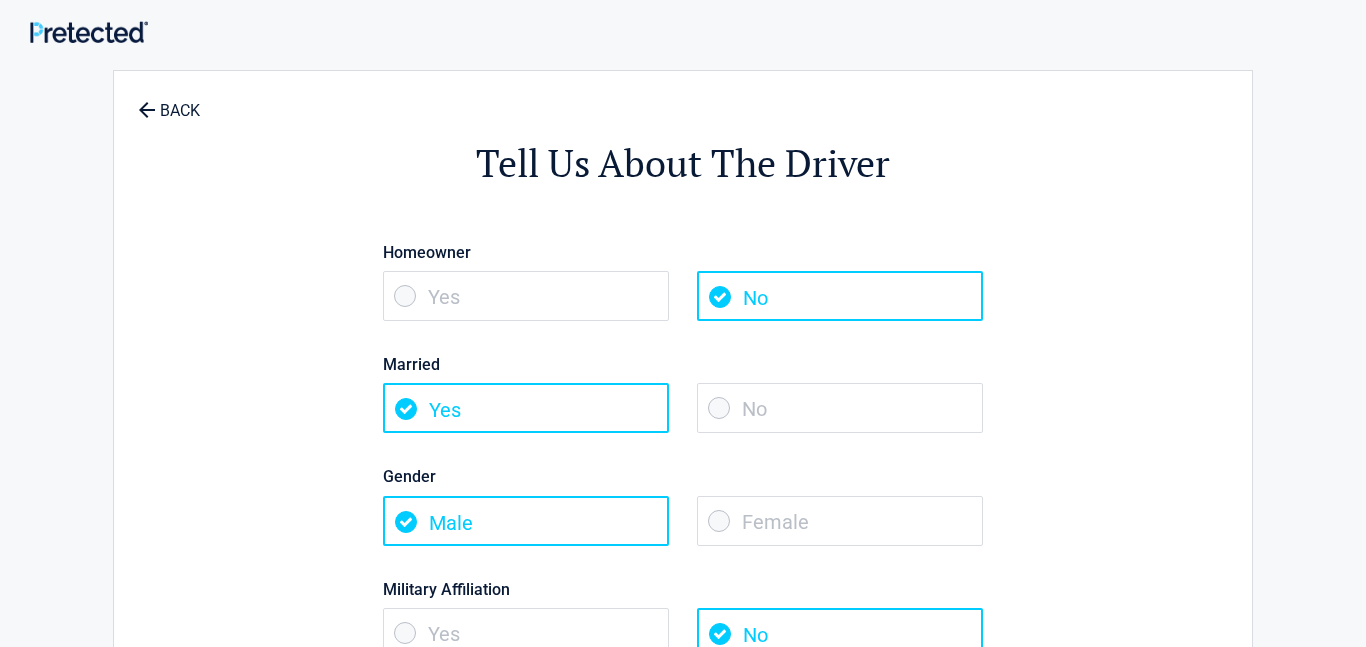 click on "No" at bounding box center (840, 408) 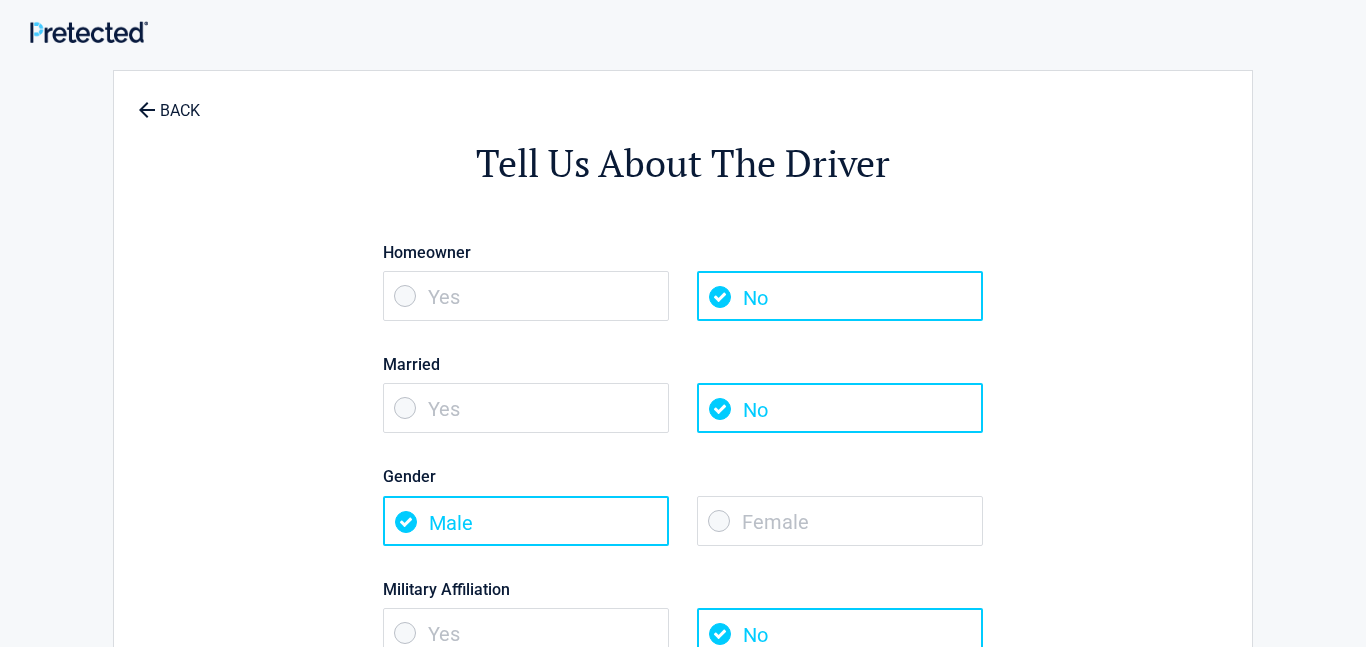 click on "Female" at bounding box center [840, 521] 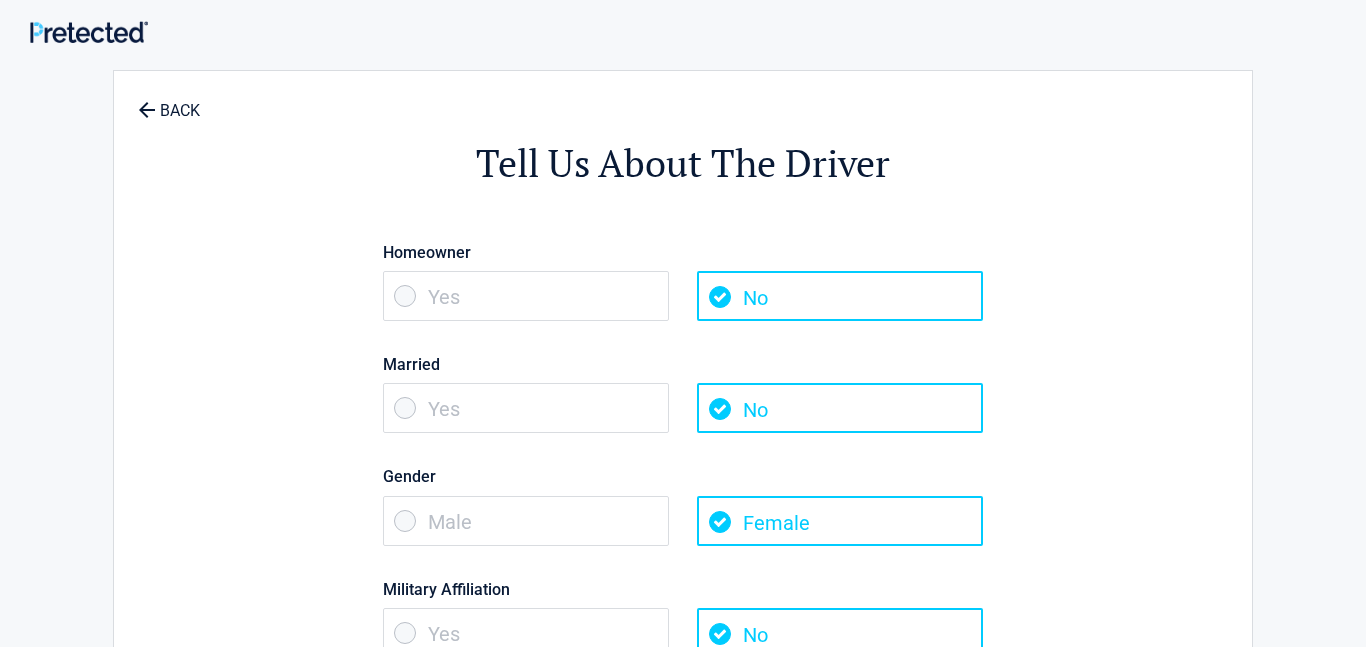 click on "**********" at bounding box center [683, 616] 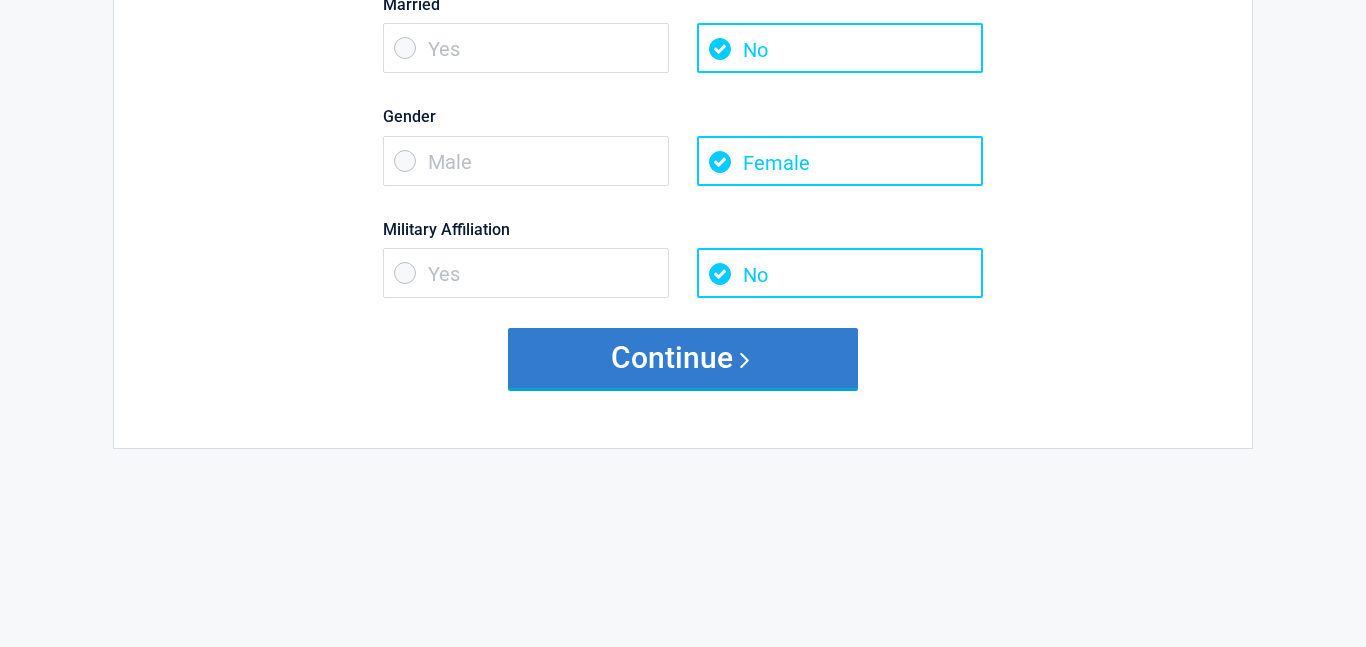 click on "Continue" at bounding box center [683, 358] 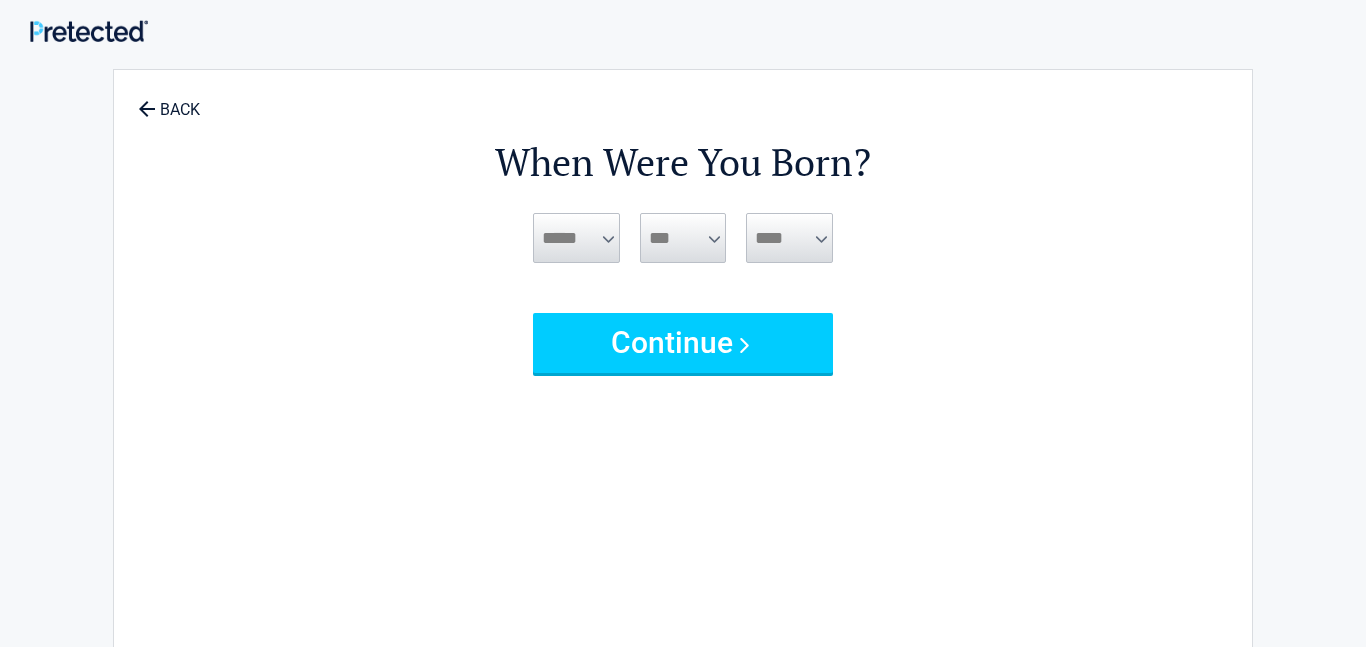 scroll, scrollTop: 0, scrollLeft: 0, axis: both 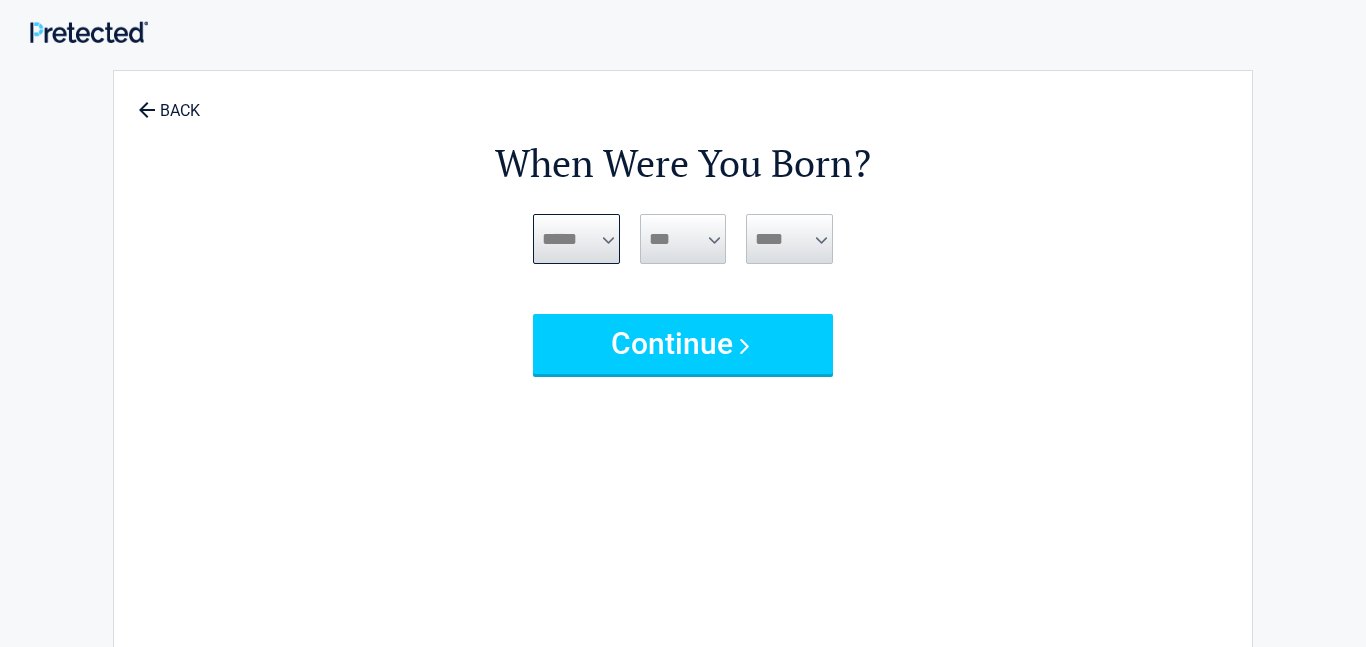 click on "*****
***
***
***
***
***
***
***
***
***
***
***
***" at bounding box center [576, 239] 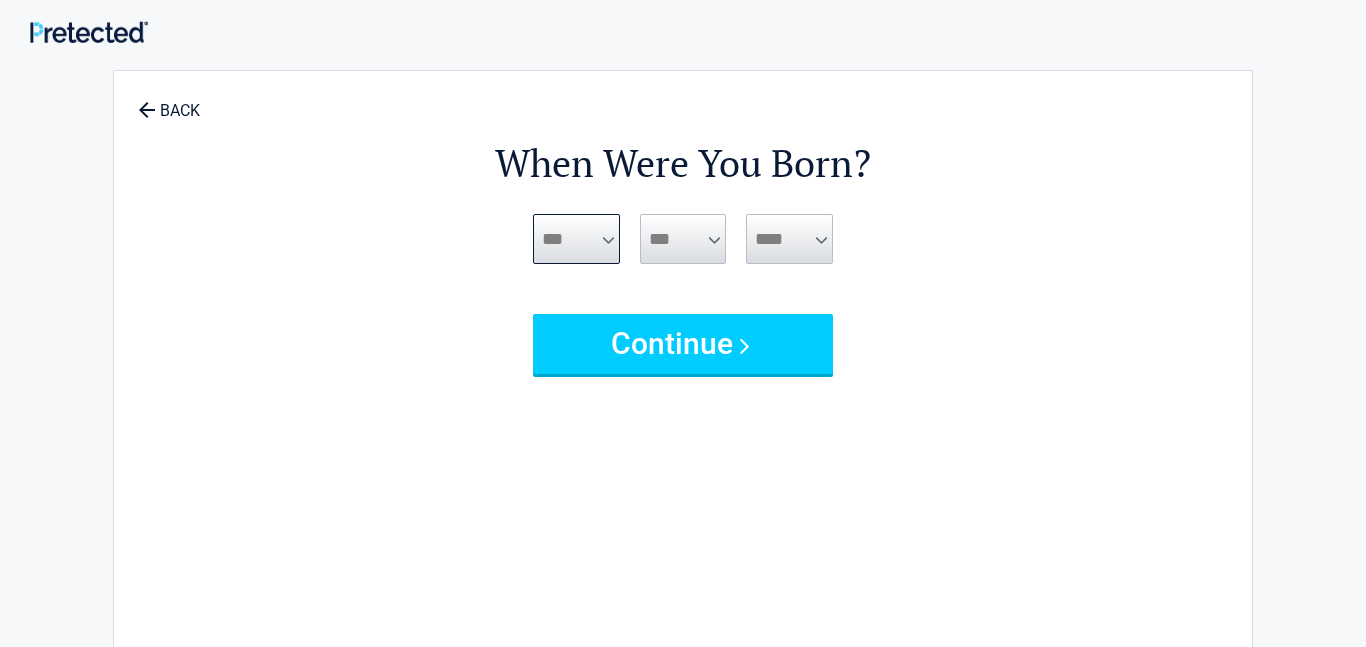 click on "*****
***
***
***
***
***
***
***
***
***
***
***
***" at bounding box center (576, 239) 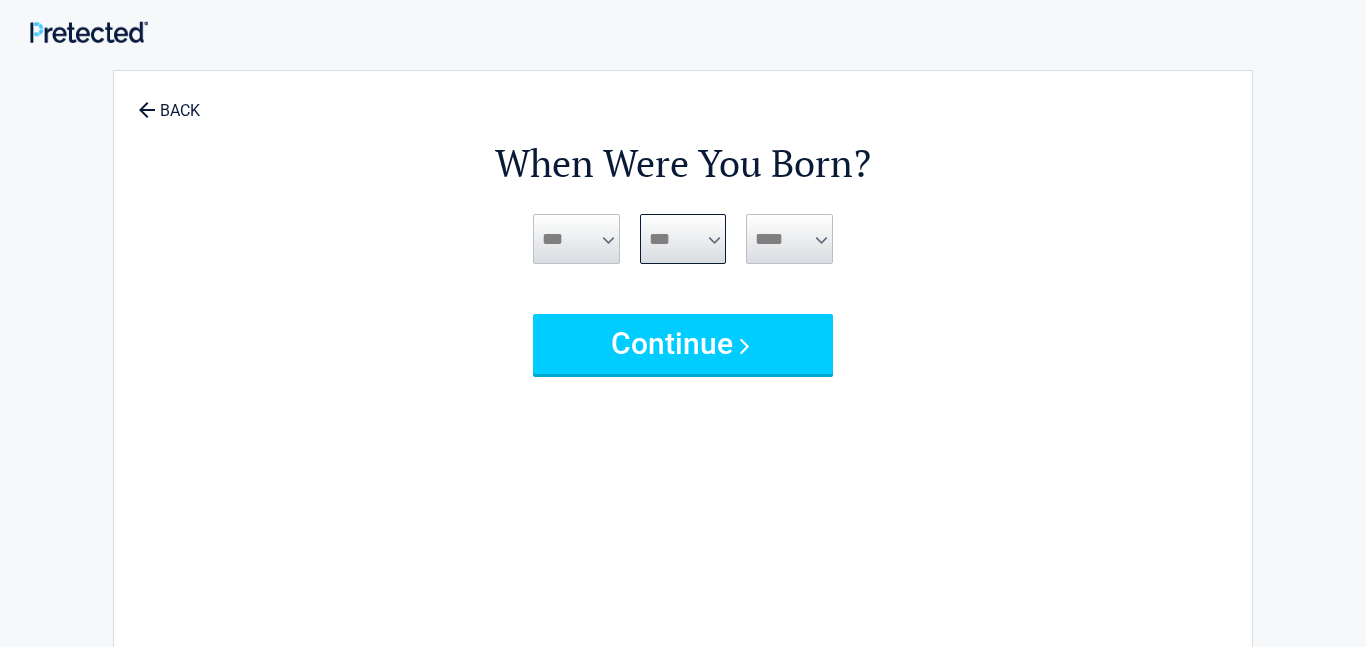 click on "*** * * * * * * * * * ** ** ** ** ** ** ** ** ** ** ** ** ** ** ** ** ** ** ** ** ** **" at bounding box center [683, 239] 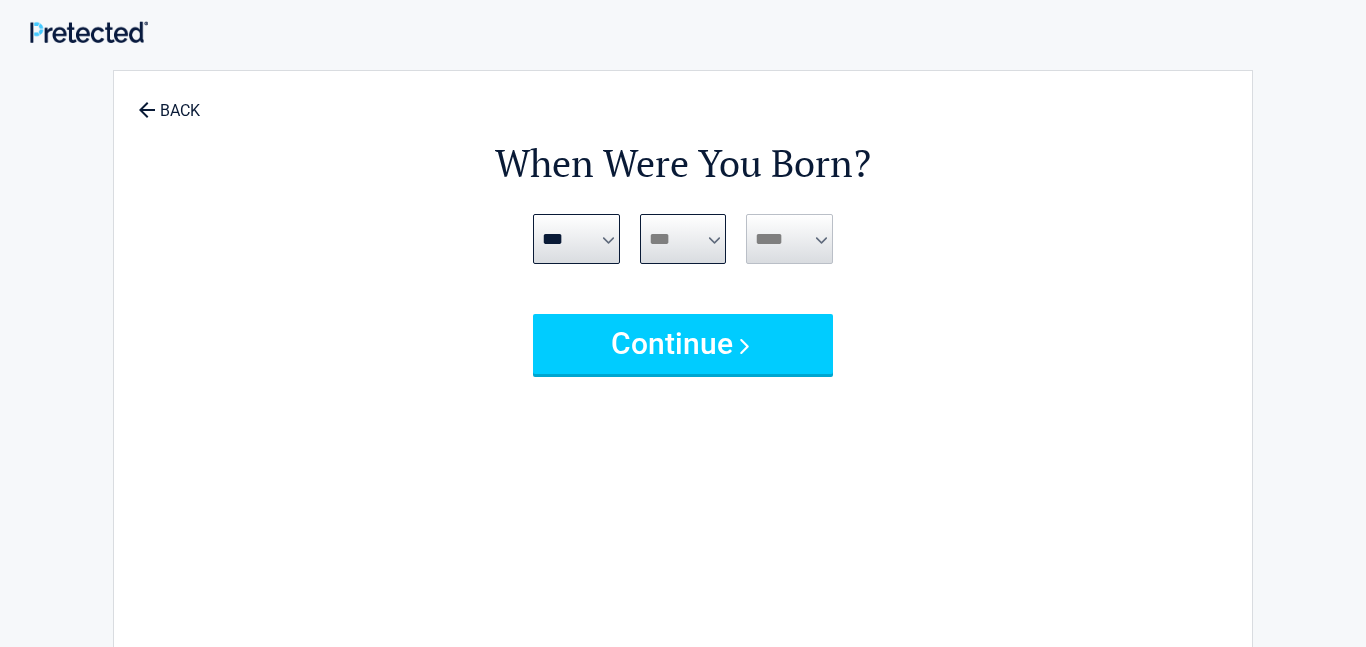 select on "**" 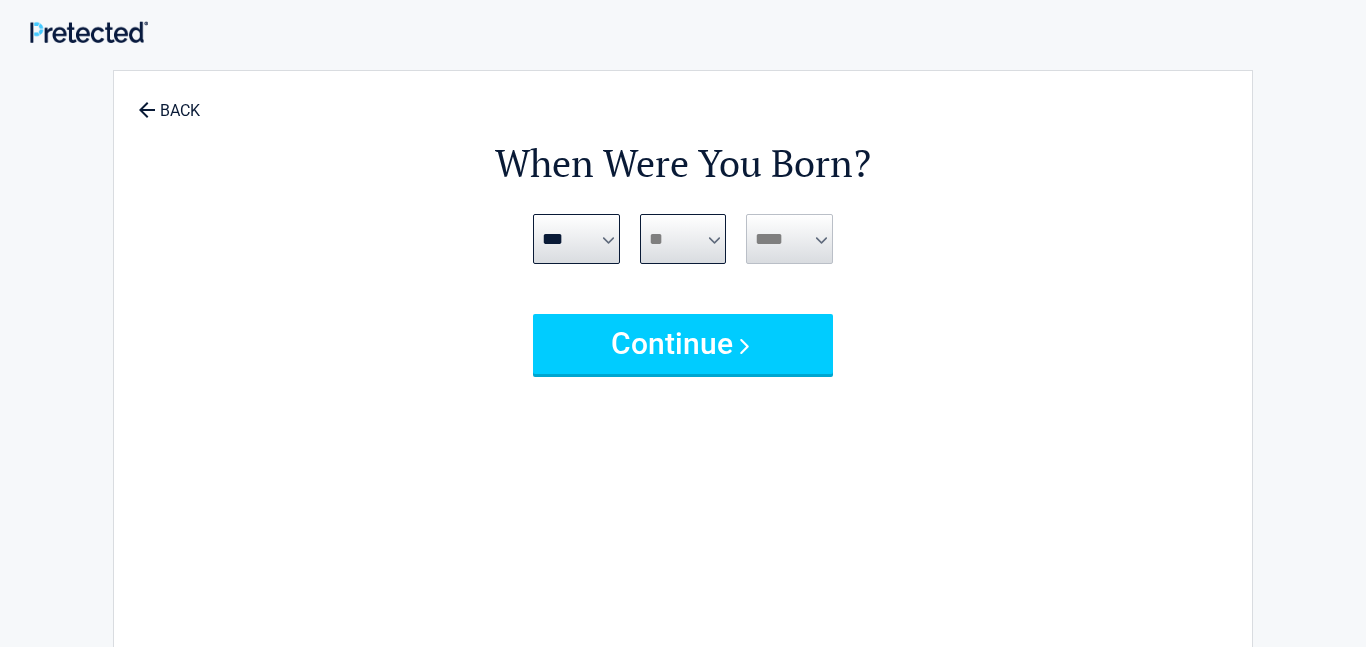 click on "*** * * * * * * * * * ** ** ** ** ** ** ** ** ** ** ** ** ** ** ** ** ** ** ** ** ** **" at bounding box center (683, 239) 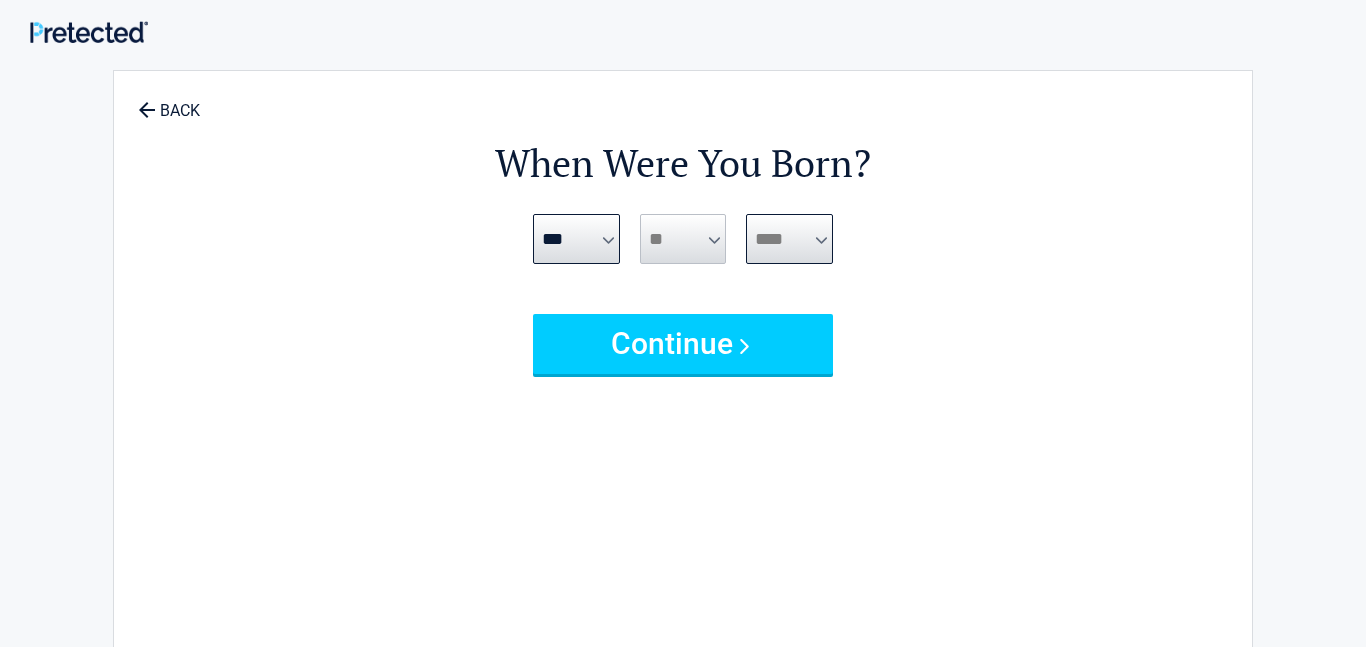 click on "****
****
****
****
****
****
****
****
****
****
****
****
****
****
****
****
****
****
****
****
****
****
****
****
****
****
****
****
****
****
****
****
****
****
****
****
****
****
****
****
****
****
****
****
****
****
****
****
****
****
****
****
****
****
****
****
****
****
****
****
****
****
****
****" at bounding box center (789, 239) 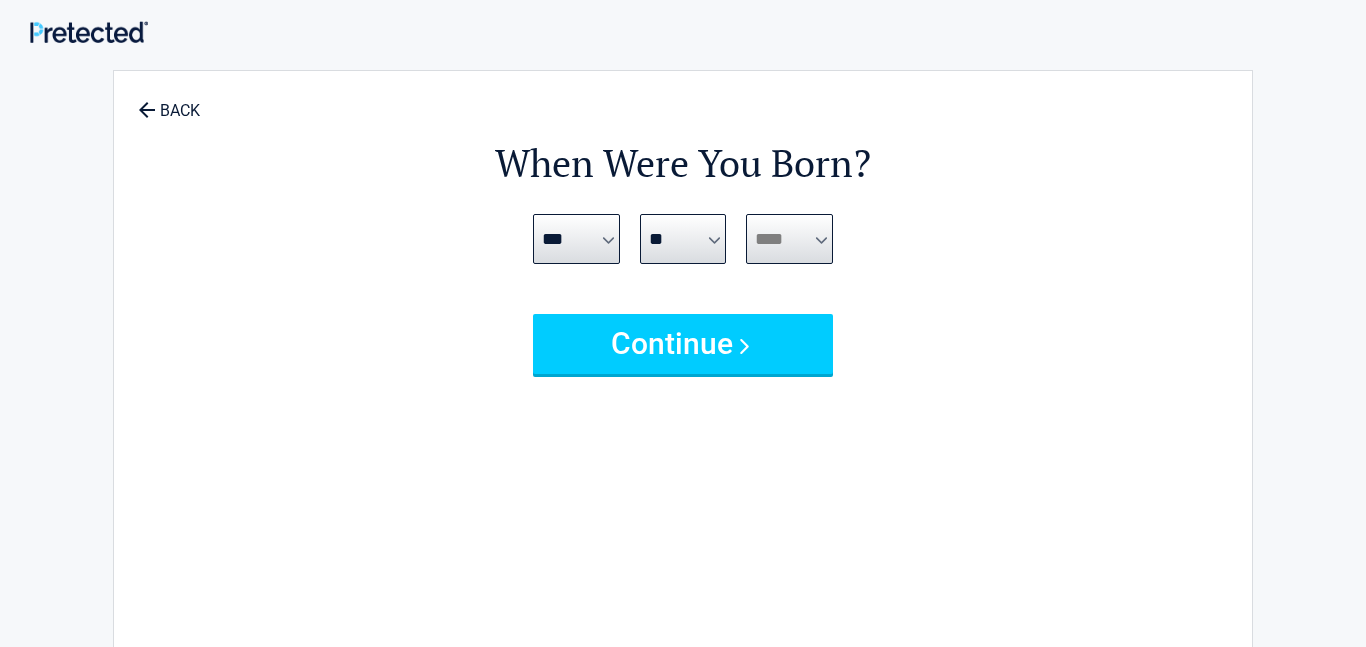 select on "****" 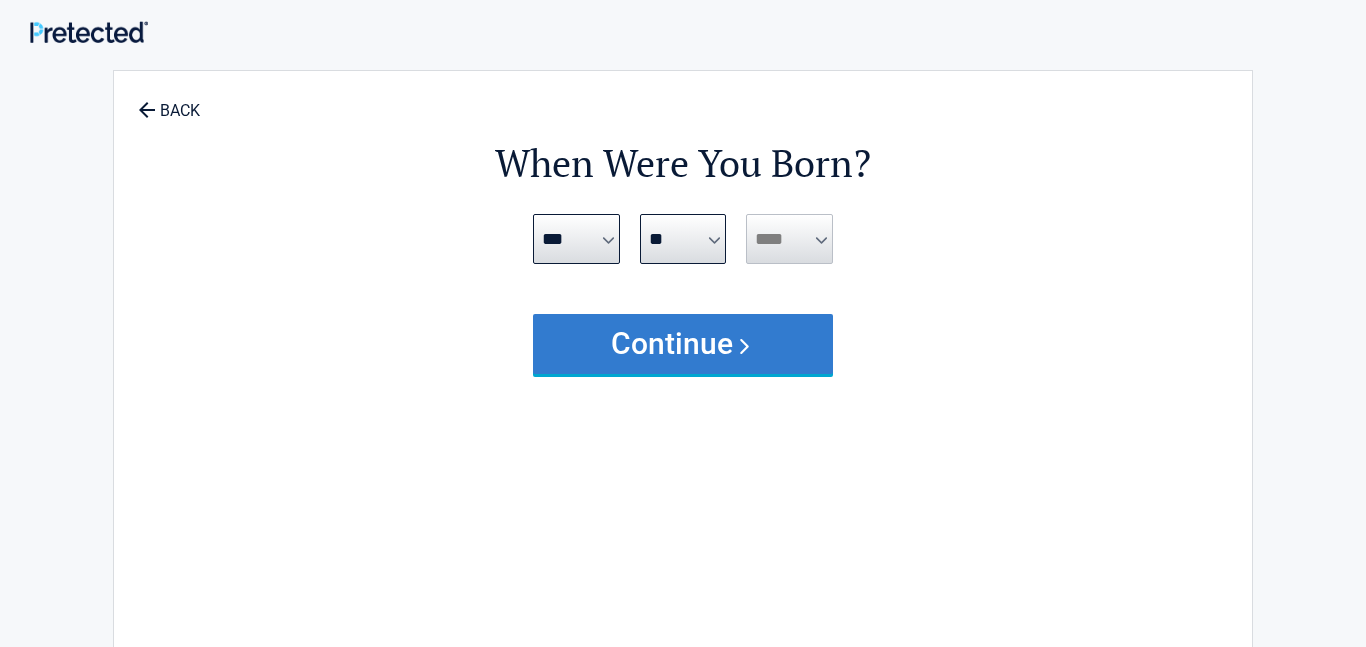 click on "Continue" at bounding box center (683, 344) 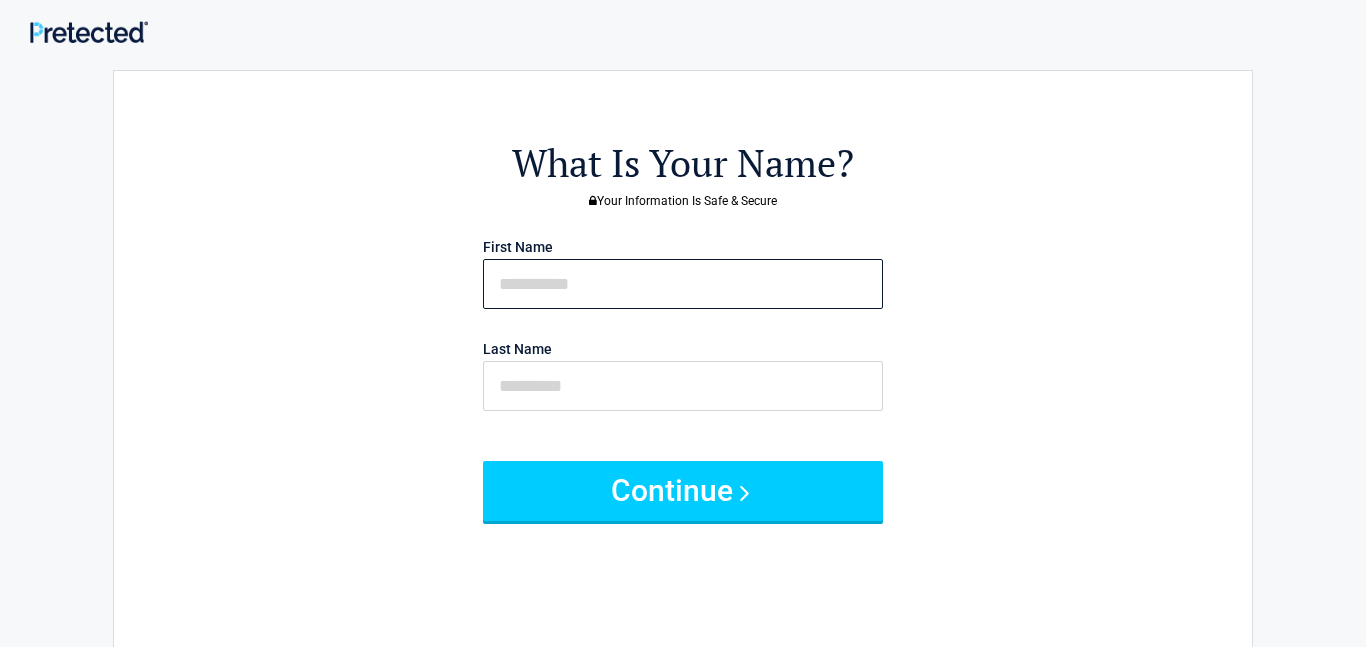 click at bounding box center (683, 284) 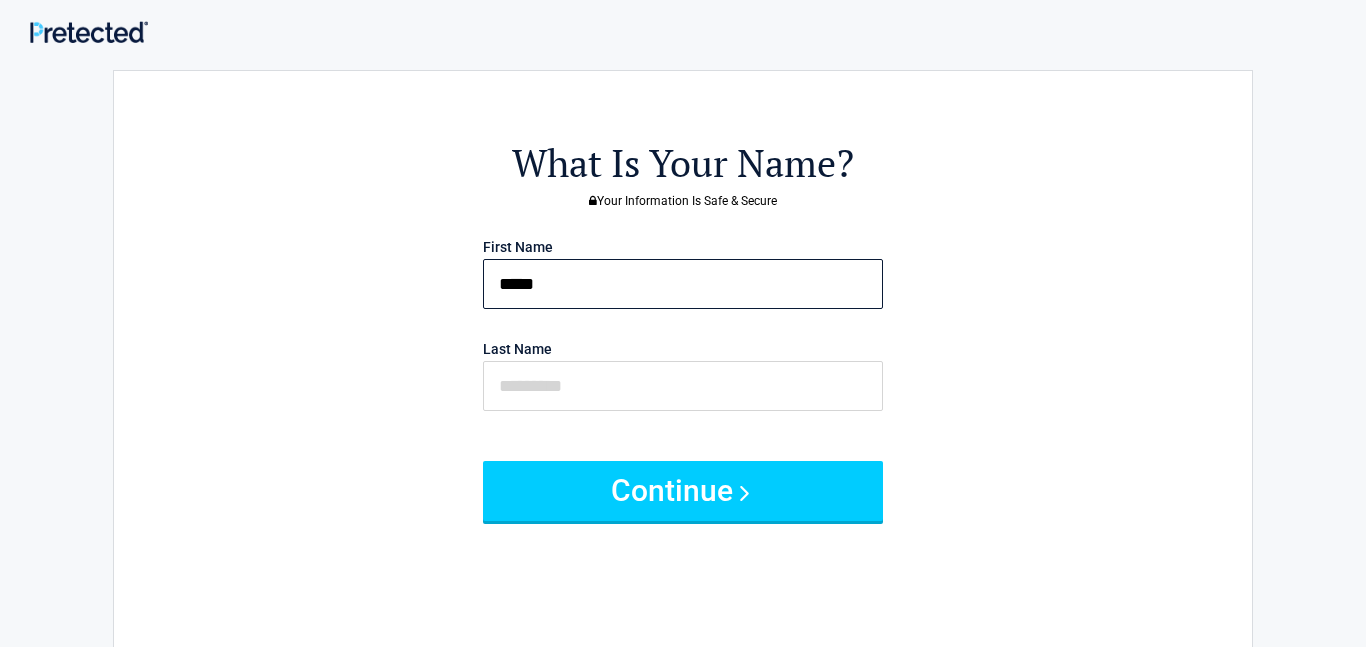 type on "****" 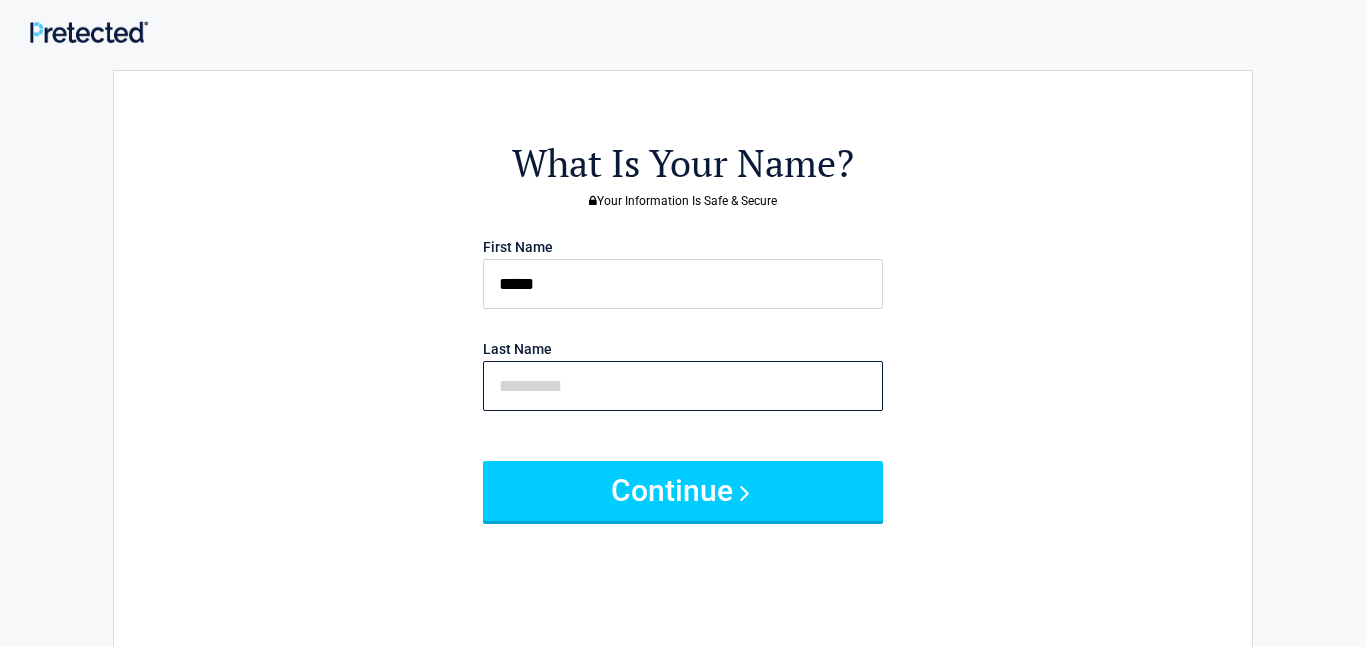 click at bounding box center (683, 386) 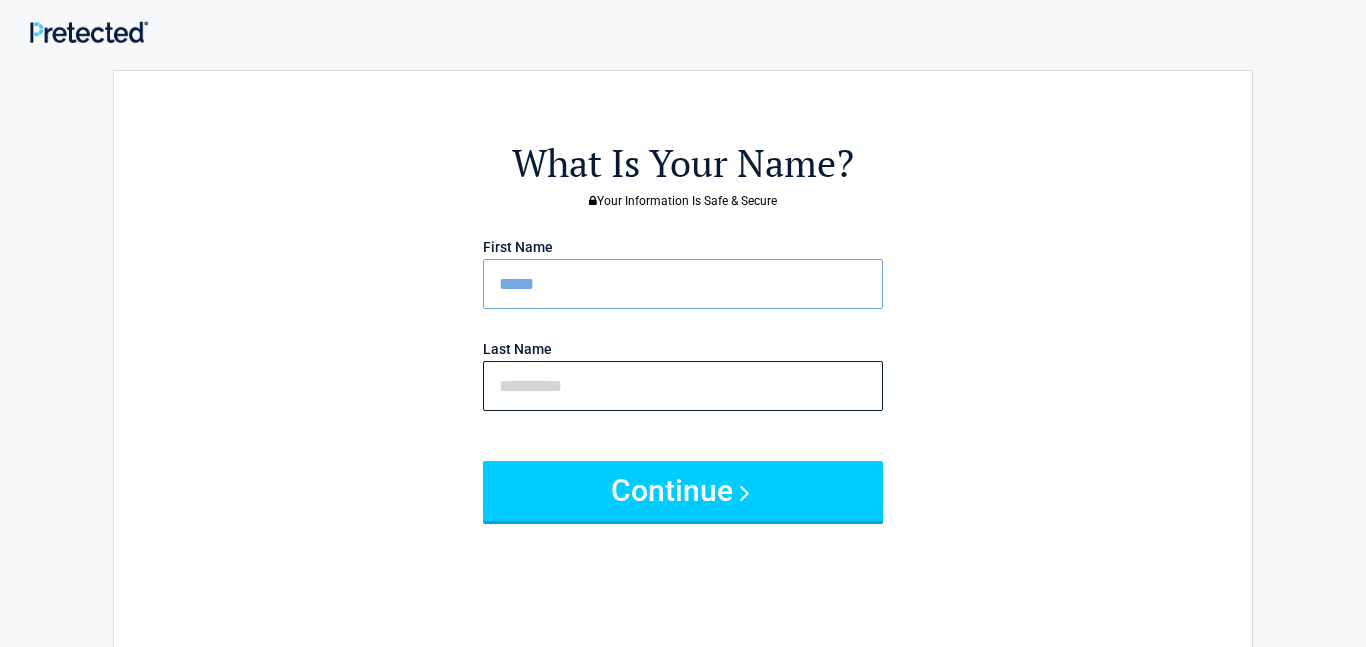 type on "*" 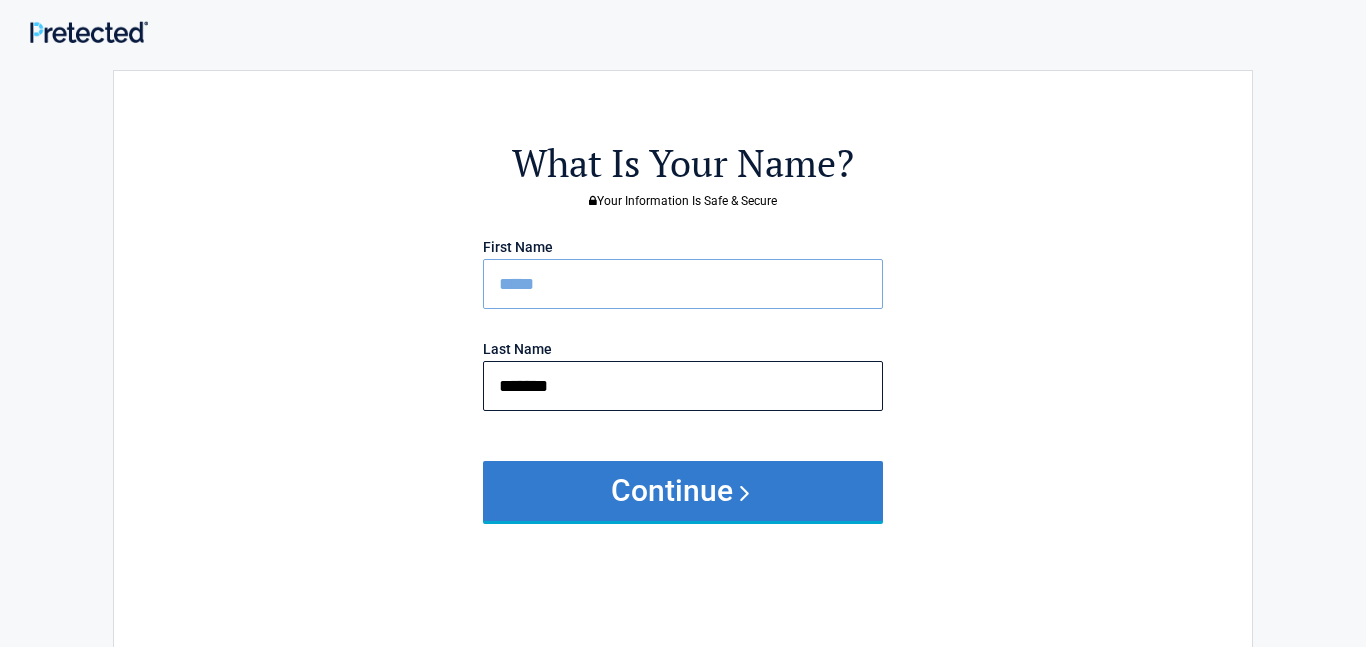type on "*******" 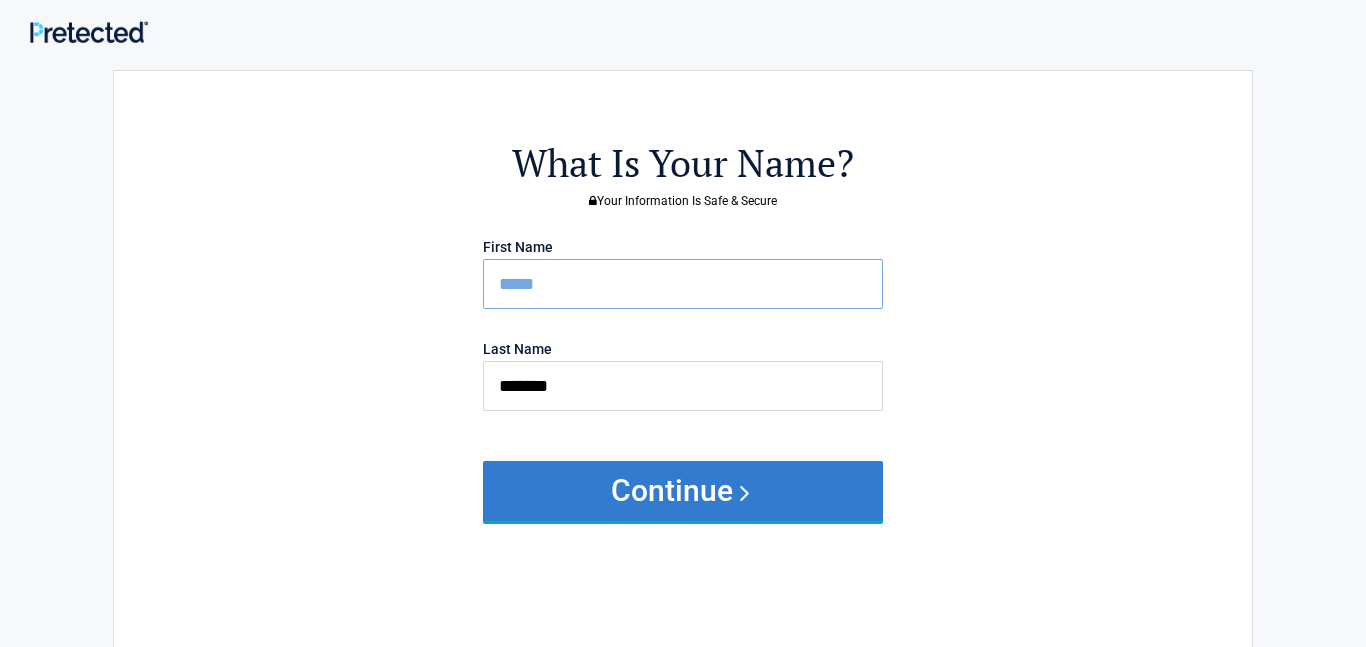 click on "Continue" at bounding box center (683, 491) 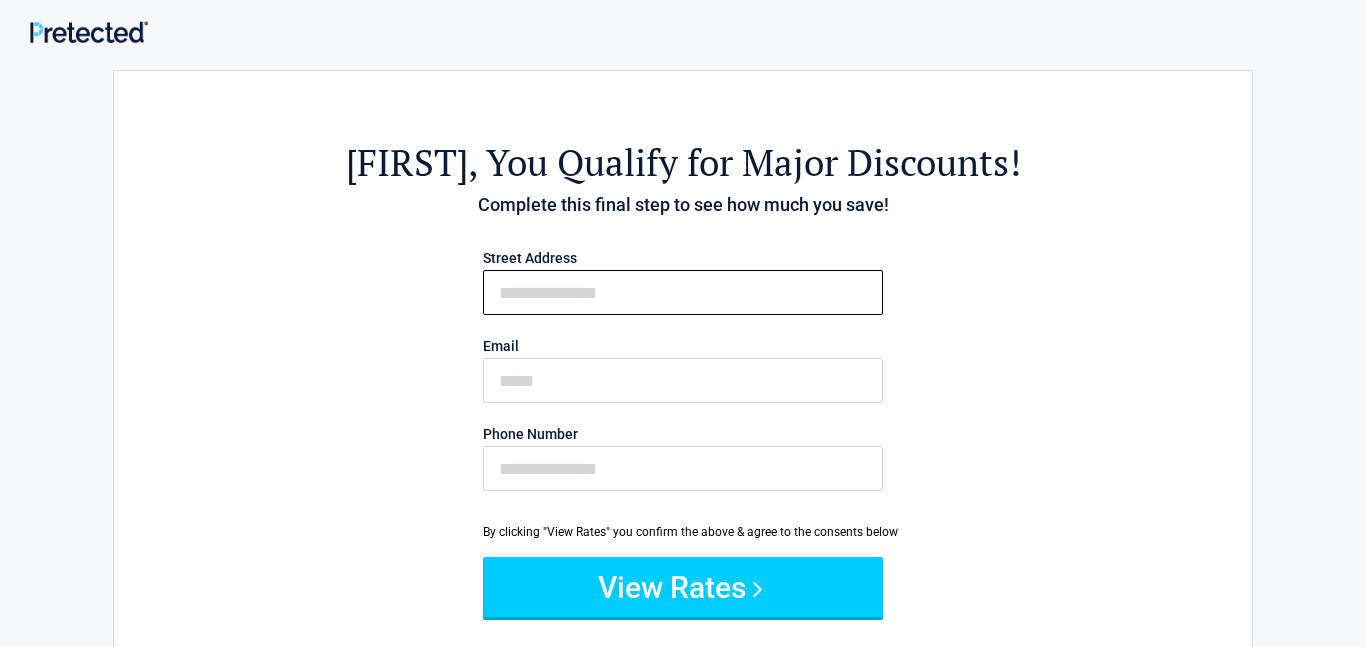 click on "First Name" at bounding box center (683, 292) 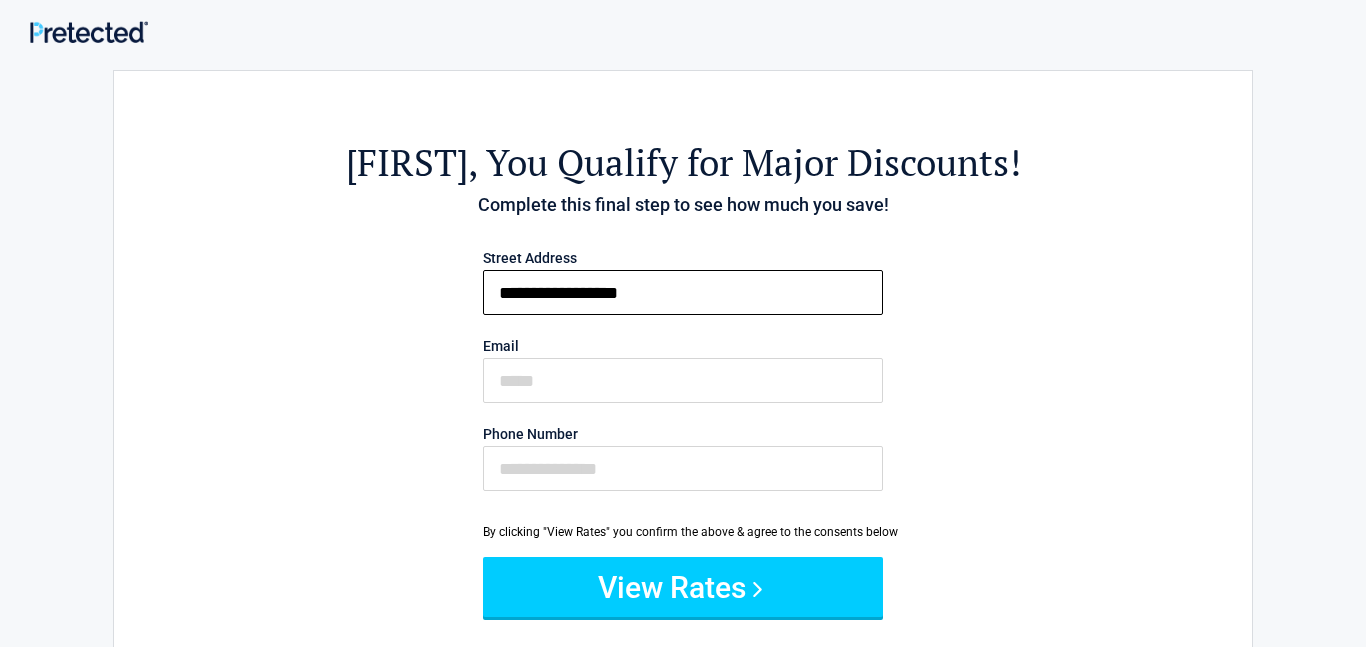 type on "**********" 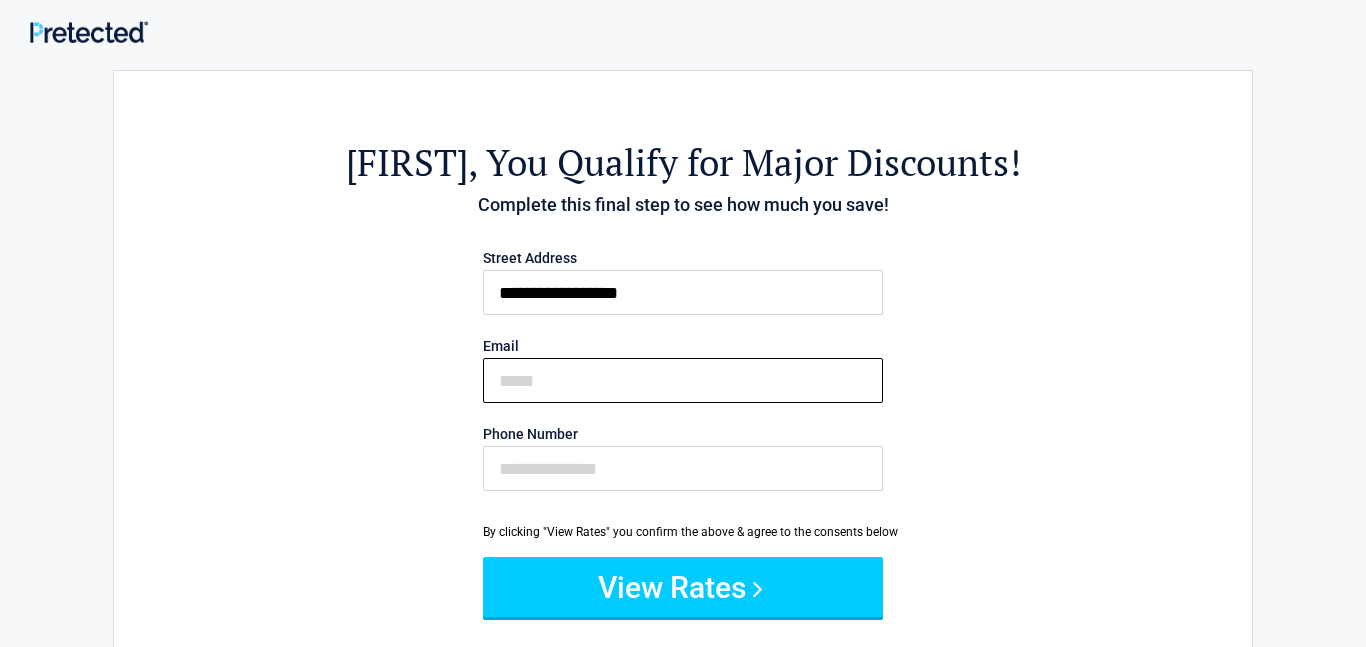 click on "Email" at bounding box center [683, 380] 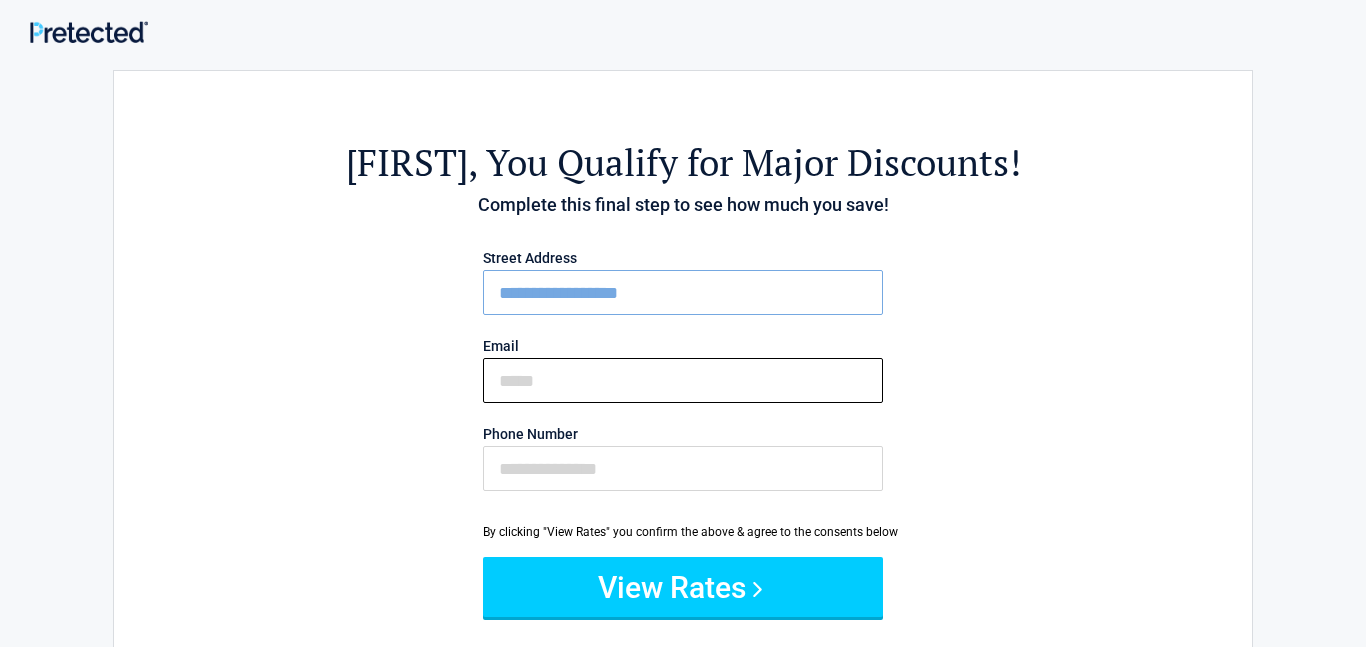 type on "*" 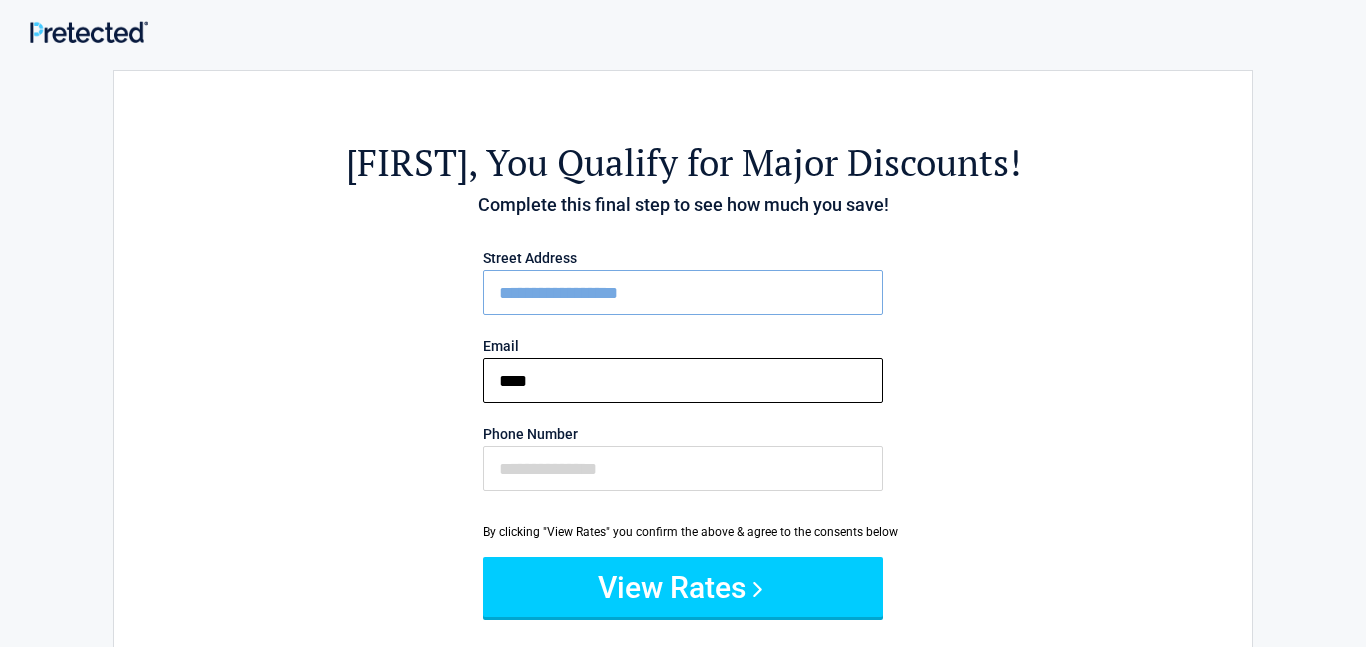 type on "**********" 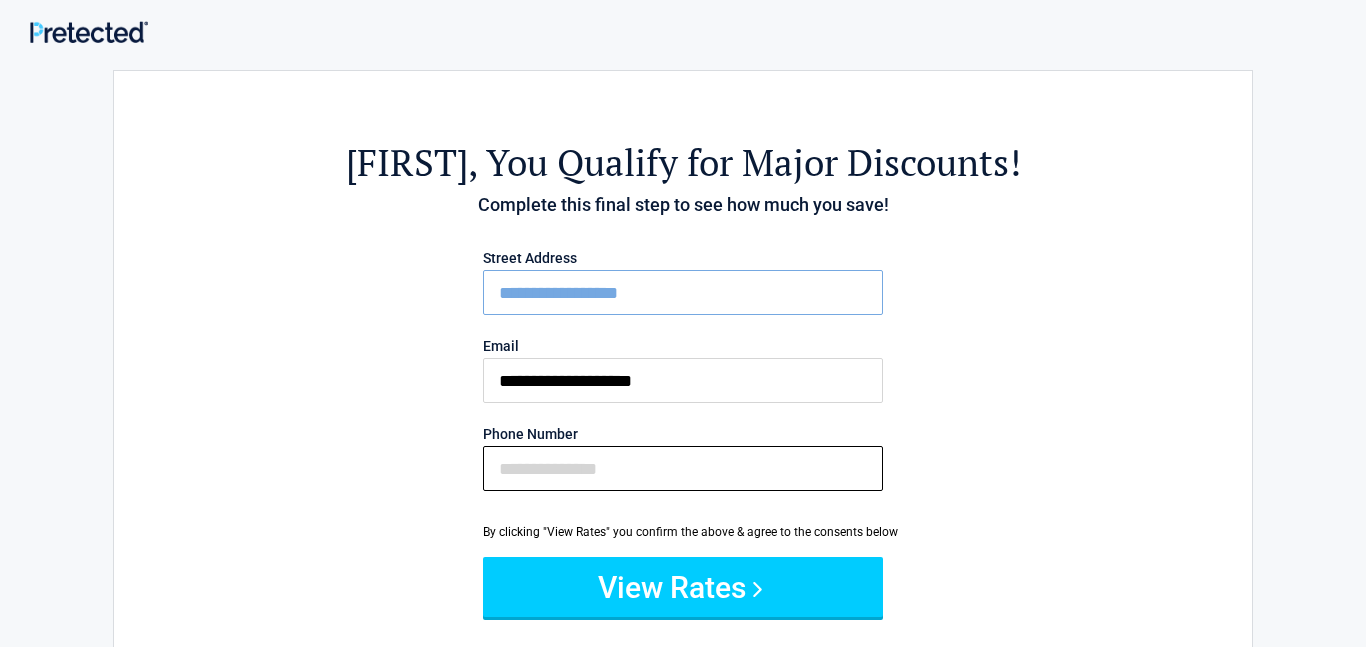 click on "Phone Number" at bounding box center [683, 468] 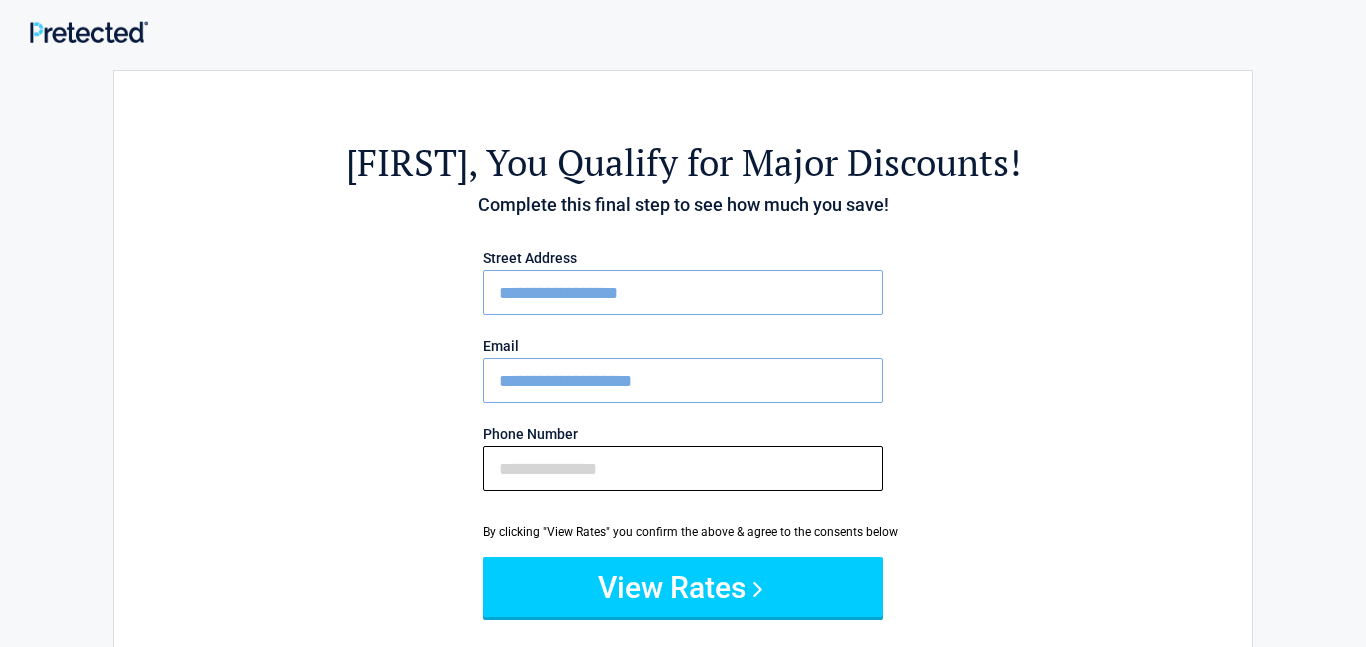 click on "Phone Number" at bounding box center [683, 468] 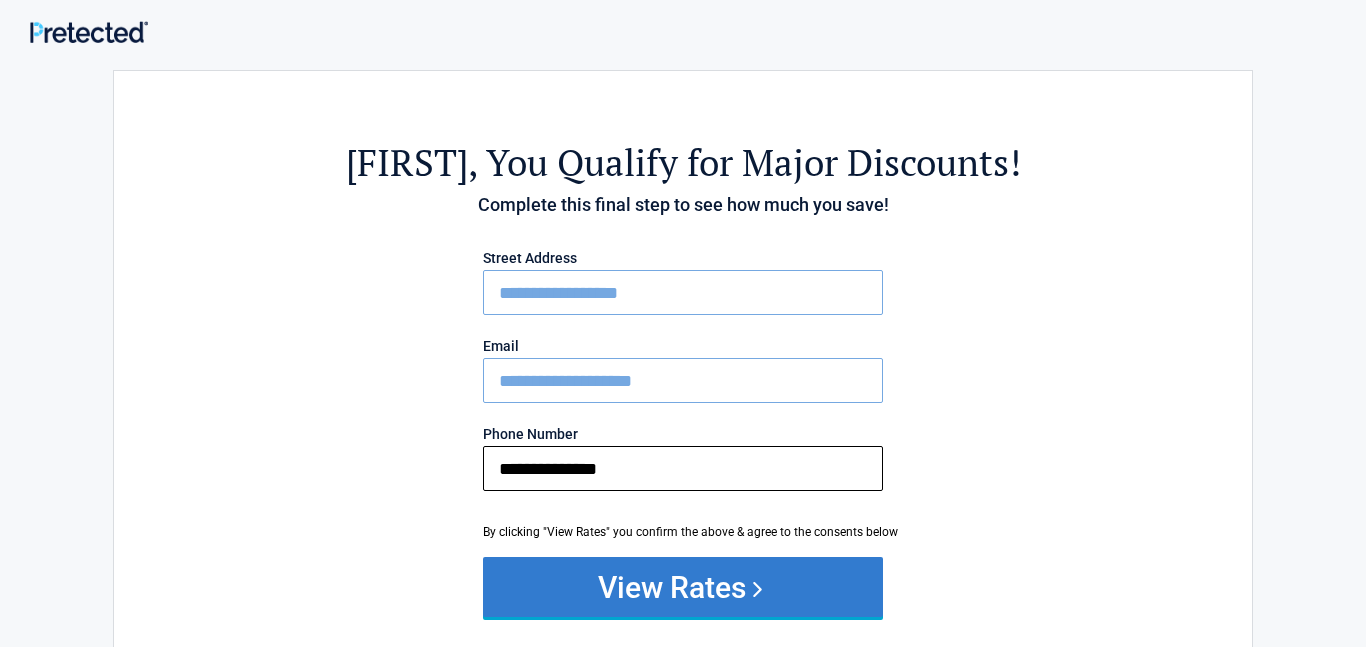type on "**********" 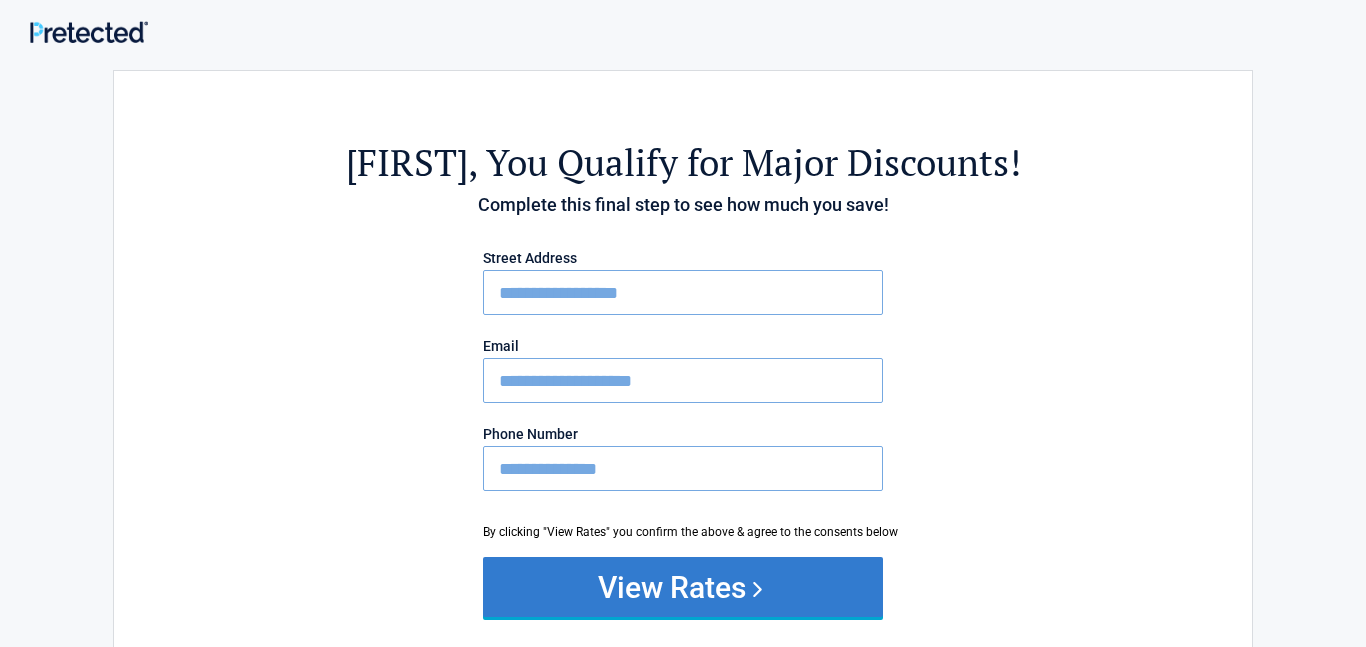 click on "View Rates" at bounding box center [683, 587] 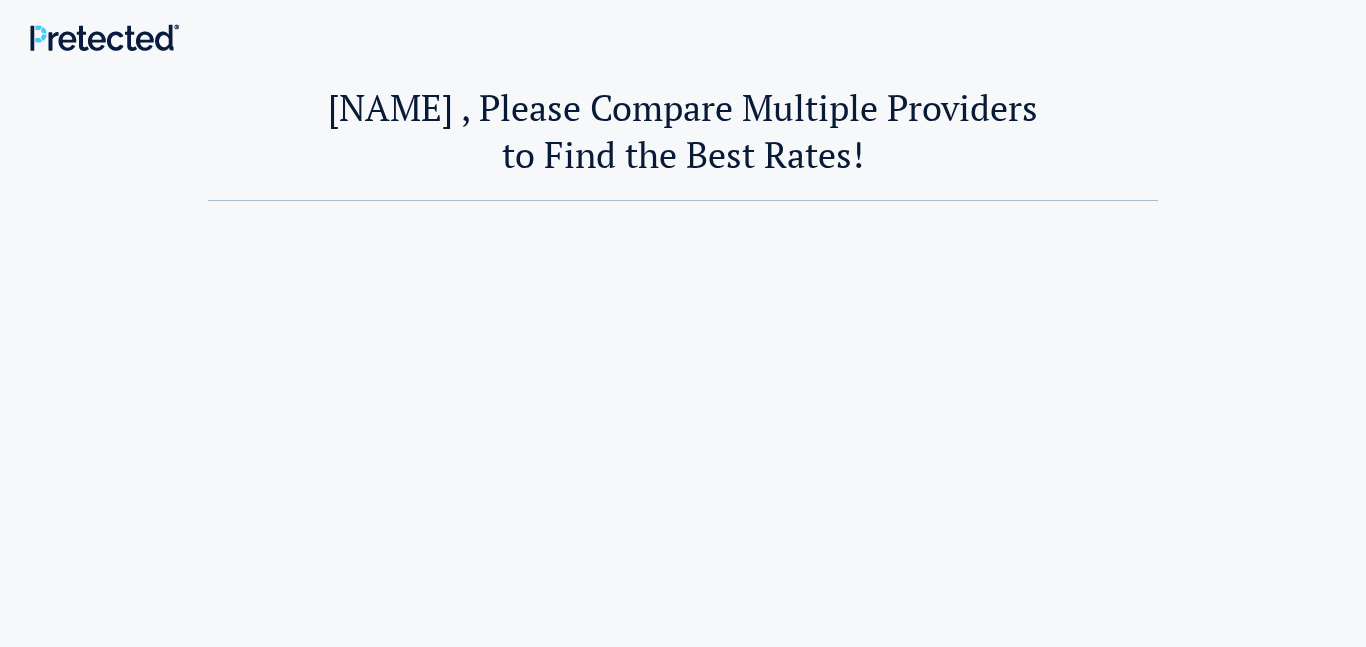 scroll, scrollTop: 0, scrollLeft: 0, axis: both 